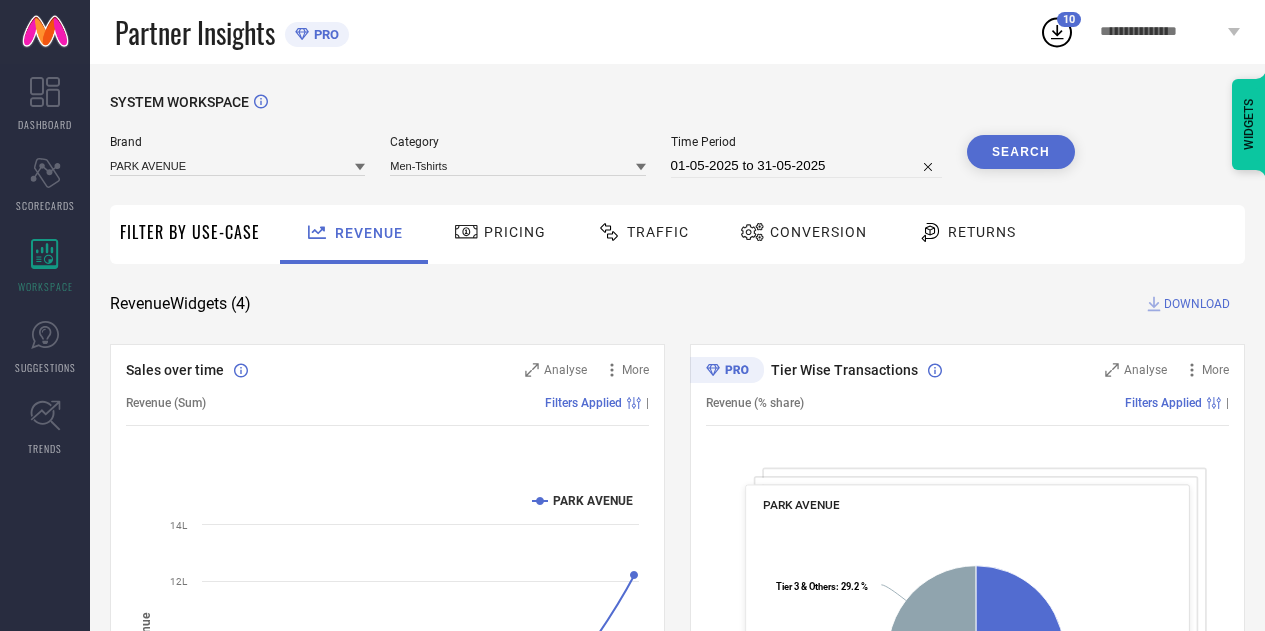 scroll, scrollTop: 0, scrollLeft: 0, axis: both 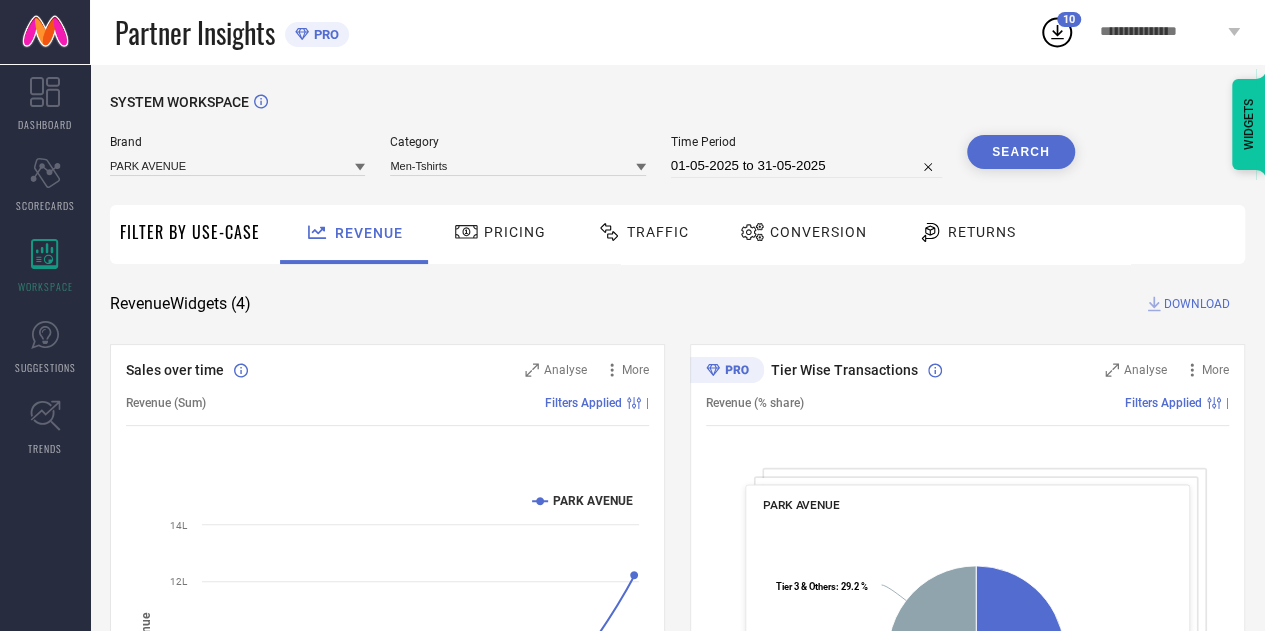 click on "Search" at bounding box center (1021, 152) 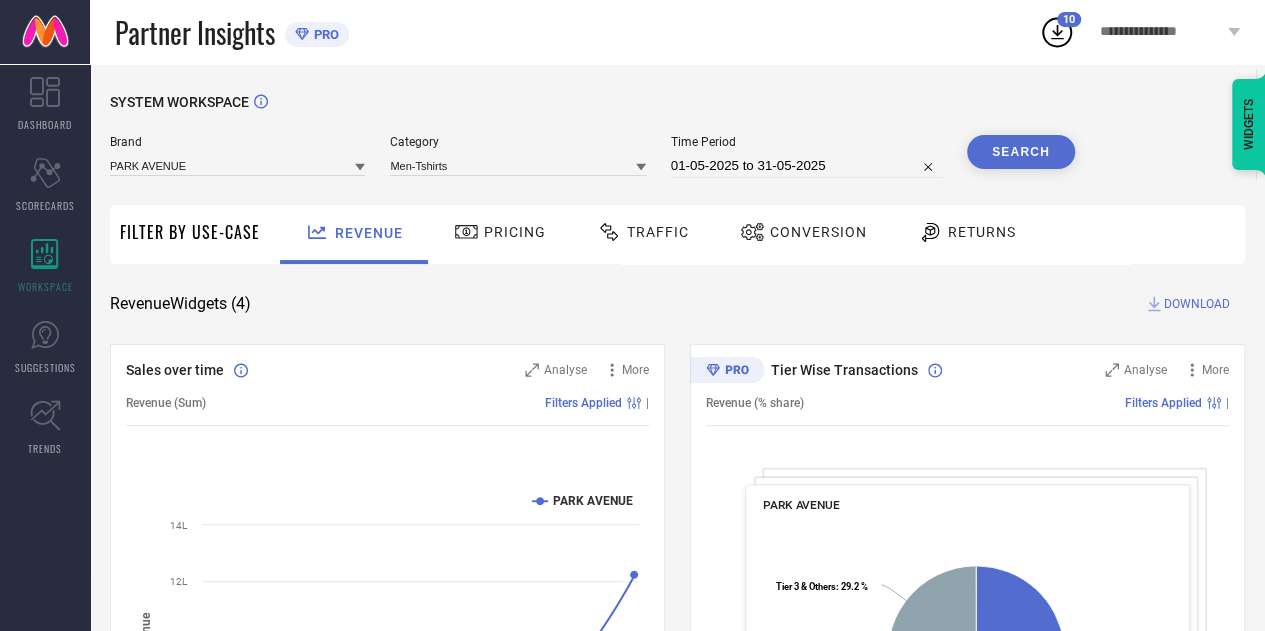 scroll, scrollTop: 1, scrollLeft: 0, axis: vertical 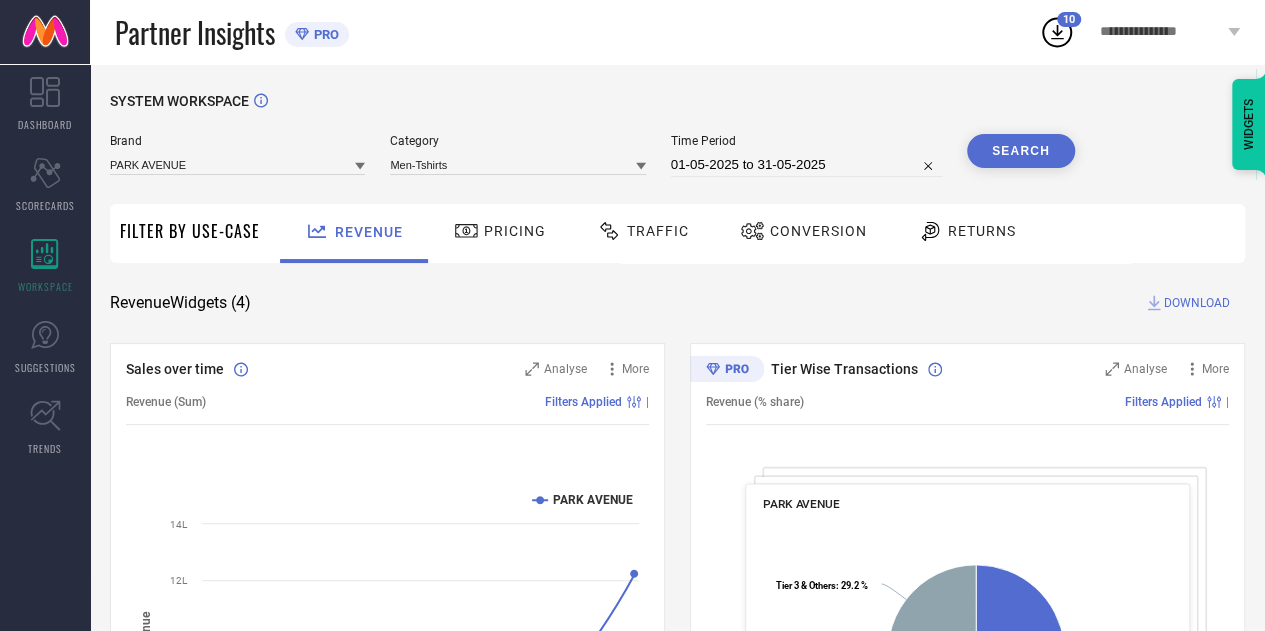 click on "DOWNLOAD" at bounding box center [1197, 303] 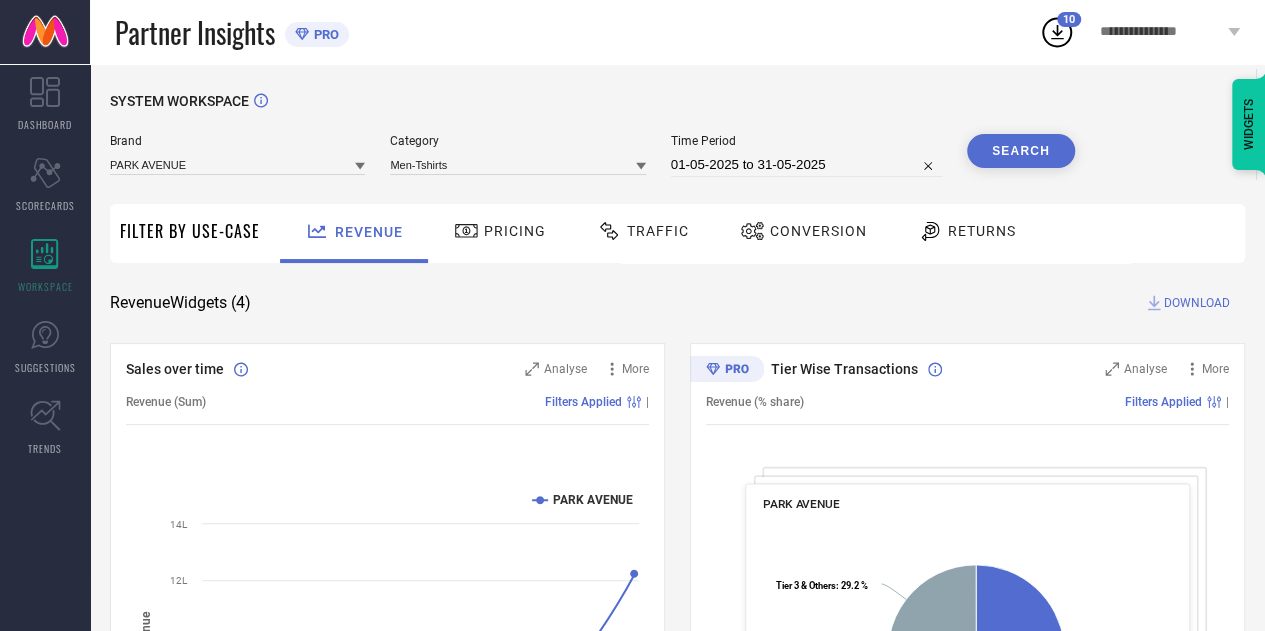 click on "SYSTEM WORKSPACE Brand PARK AVENUE Category Men-Tshirts Time Period [DATE] to [DATE] Search Filter By Use-Case Revenue Pricing Traffic Conversion Returns Revenue  Widgets ( 4 ) DOWNLOAD Sales over time Analyse More Revenue (Sum) Filters Applied |  Created with Highcharts 9.3.3 Time Aggregate Revenue PARK AVENUE [DATE] [DATE] [DATE] [DATE] [DATE] [NUMBER]L [NUMBER]L [NUMBER]L [NUMBER]L [NUMBER]L Week from [DAY], [MONTH], [YEAR] ●  PARK AVENUE:  [NUMBER]  Tier Wise Transactions Analyse More Revenue (% share) Filters Applied |  PARK AVENUE Created with Highcharts 9.3.3 Metro : [PERCENT] ​ Metro : [PERCENT] Tier 1A : [PERCENT] ​ Tier 1A : [PERCENT] Tier 1B : [PERCENT] ​ Tier 1B : [PERCENT] Tier 2 : [PERCENT] ​ Tier 2 : [PERCENT] Tier 3 & Others : [PERCENT] ​ Tier 3 & Others : [PERCENT] Region Wise Transactions Analyse More Revenue (% share) Filters Applied |  PARK AVENUE Created with Highcharts 9.3.3 East : [PERCENT] ​ East : [PERCENT] East/North East : [PERCENT] ​ East/North East : [PERCENT] North : [PERCENT] ​ North : [PERCENT] South : [PERCENT] ​ South West +" at bounding box center (677, 730) 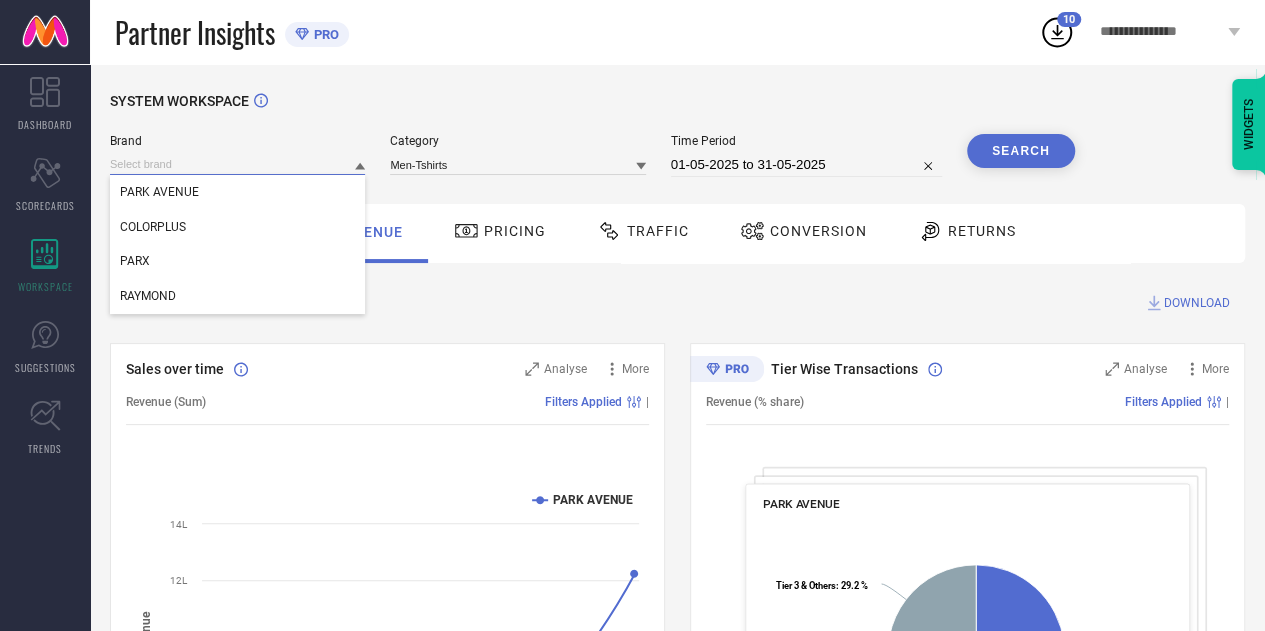click at bounding box center [237, 164] 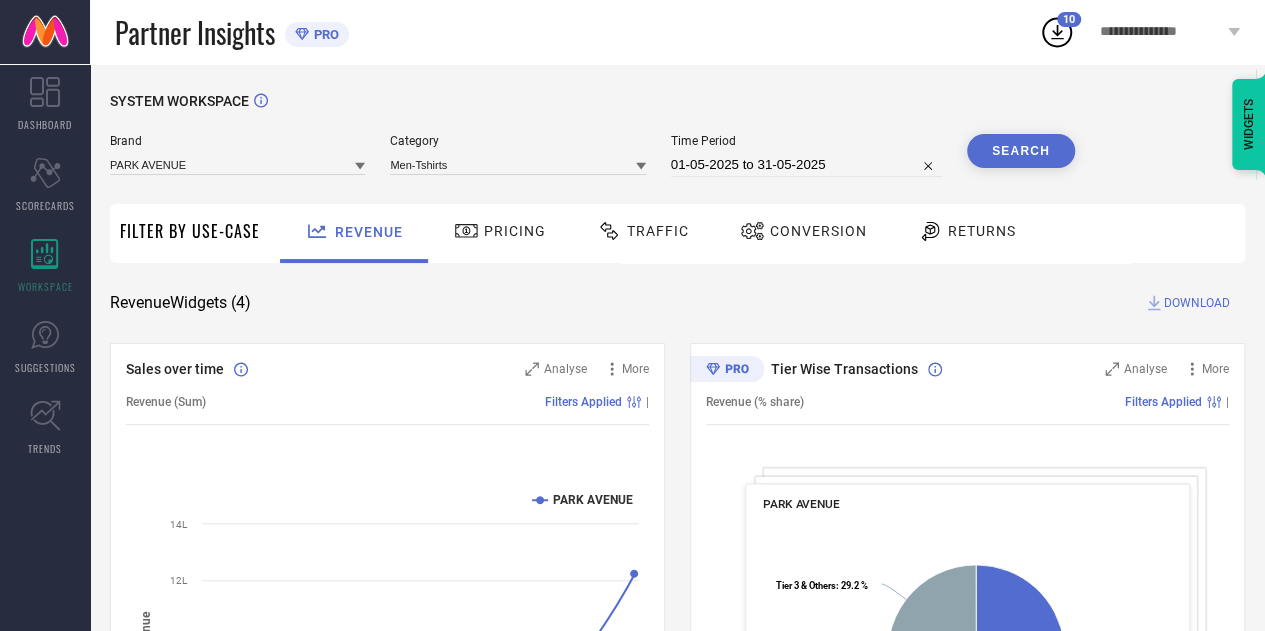 click 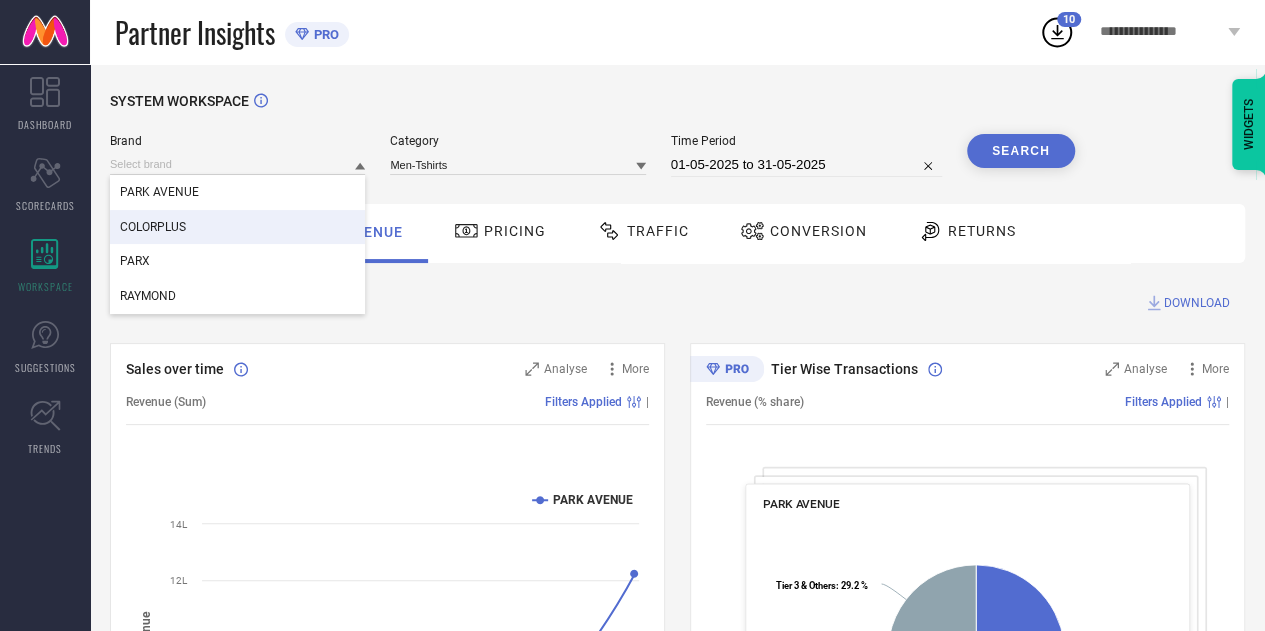 click on "COLORPLUS" at bounding box center [237, 227] 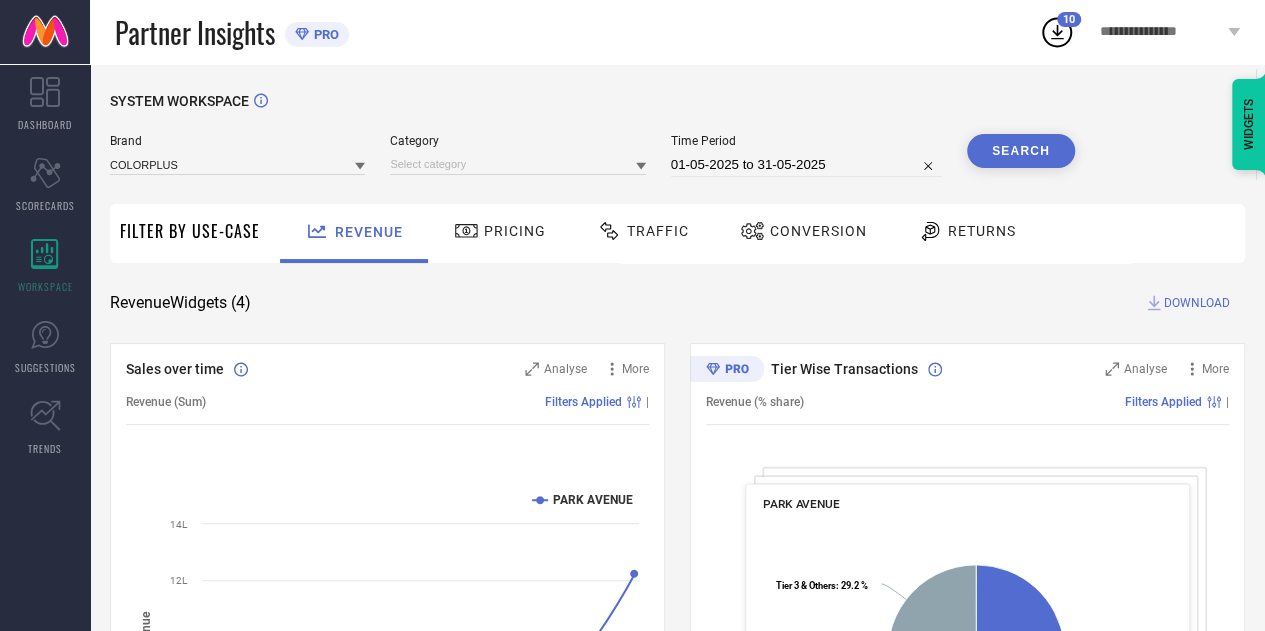 click 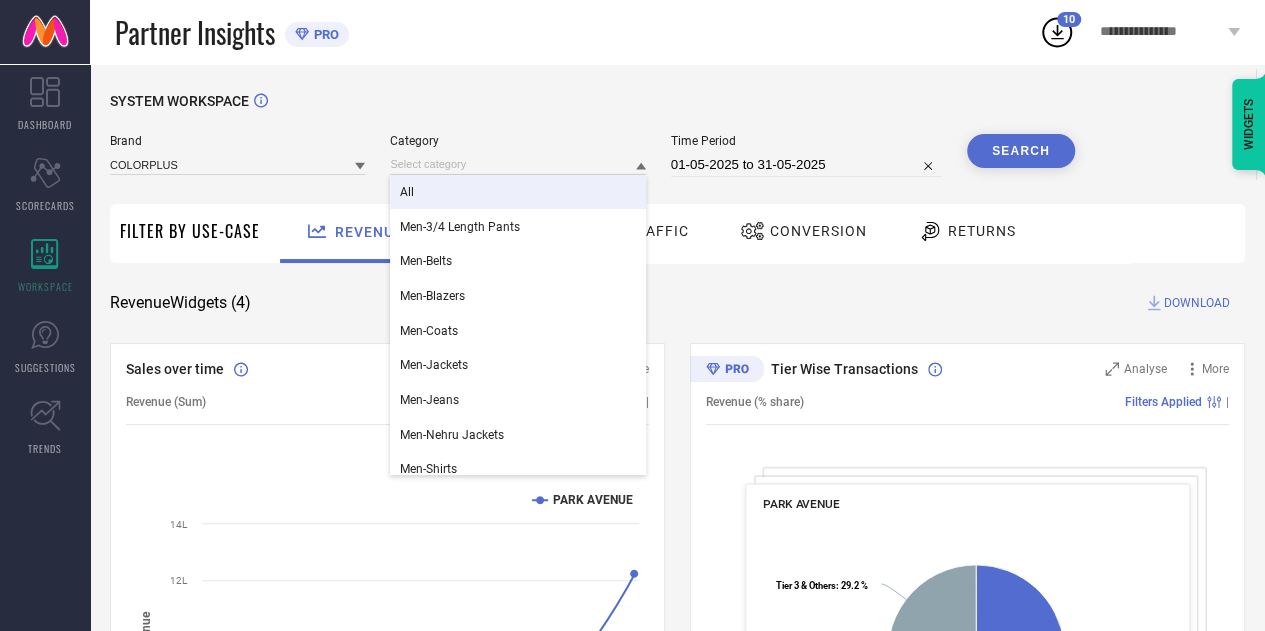 click on "All" at bounding box center (517, 192) 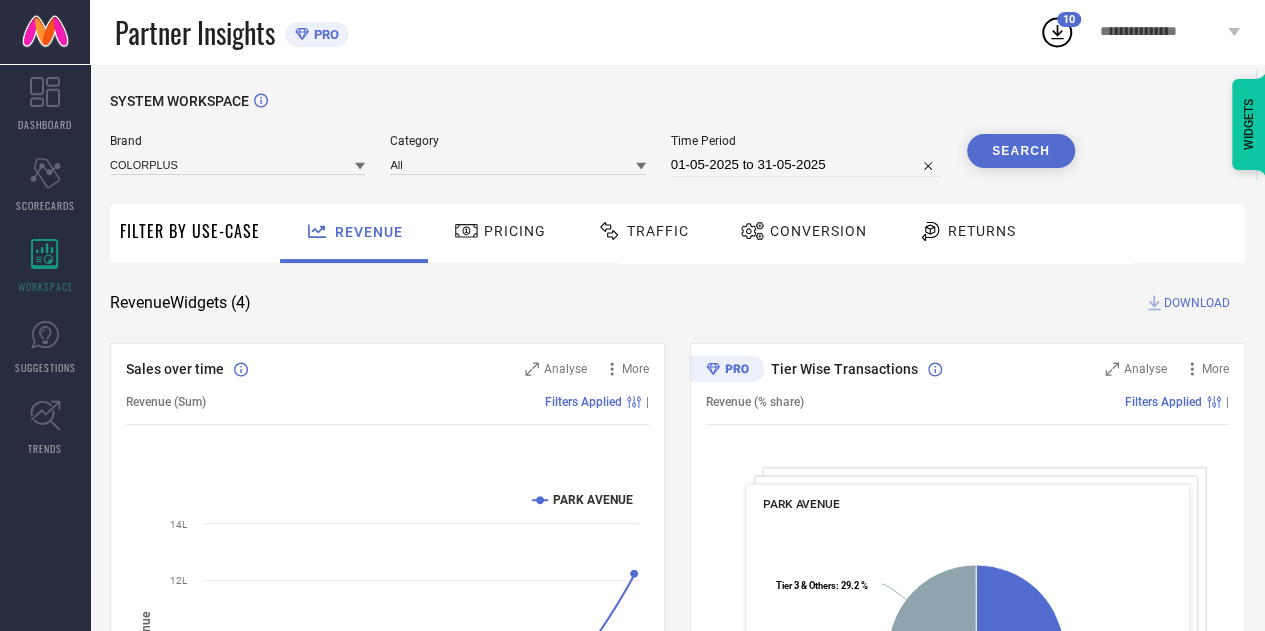 click on "Search" at bounding box center (1021, 151) 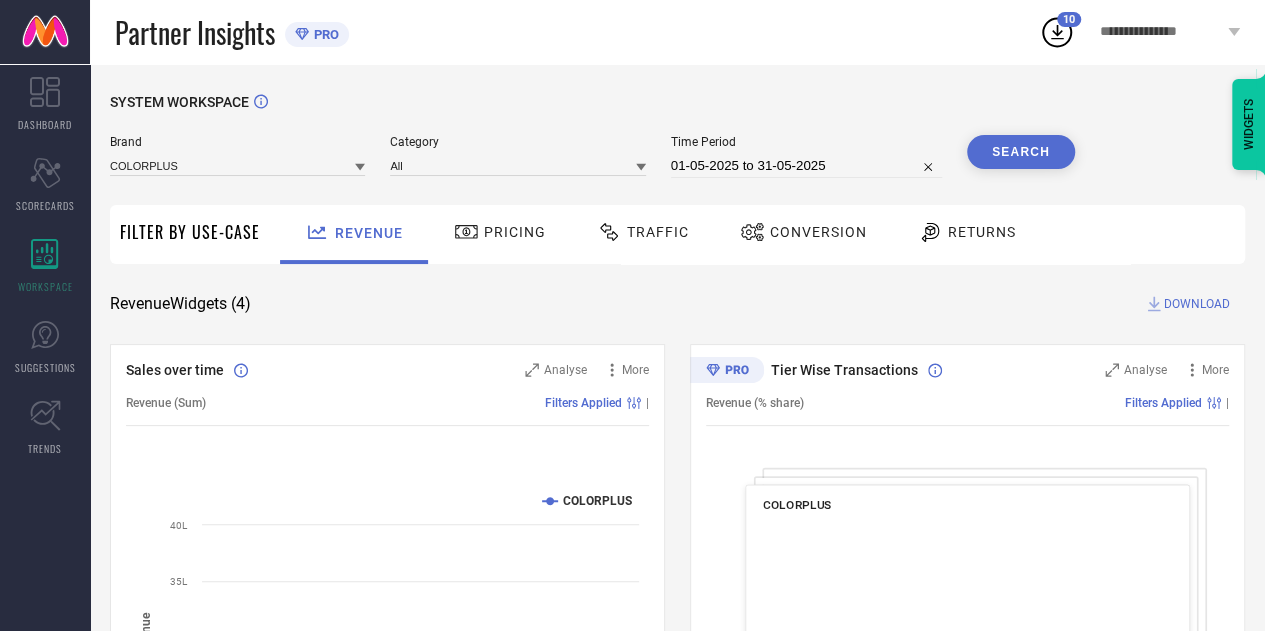 click on "DOWNLOAD" at bounding box center [1197, 304] 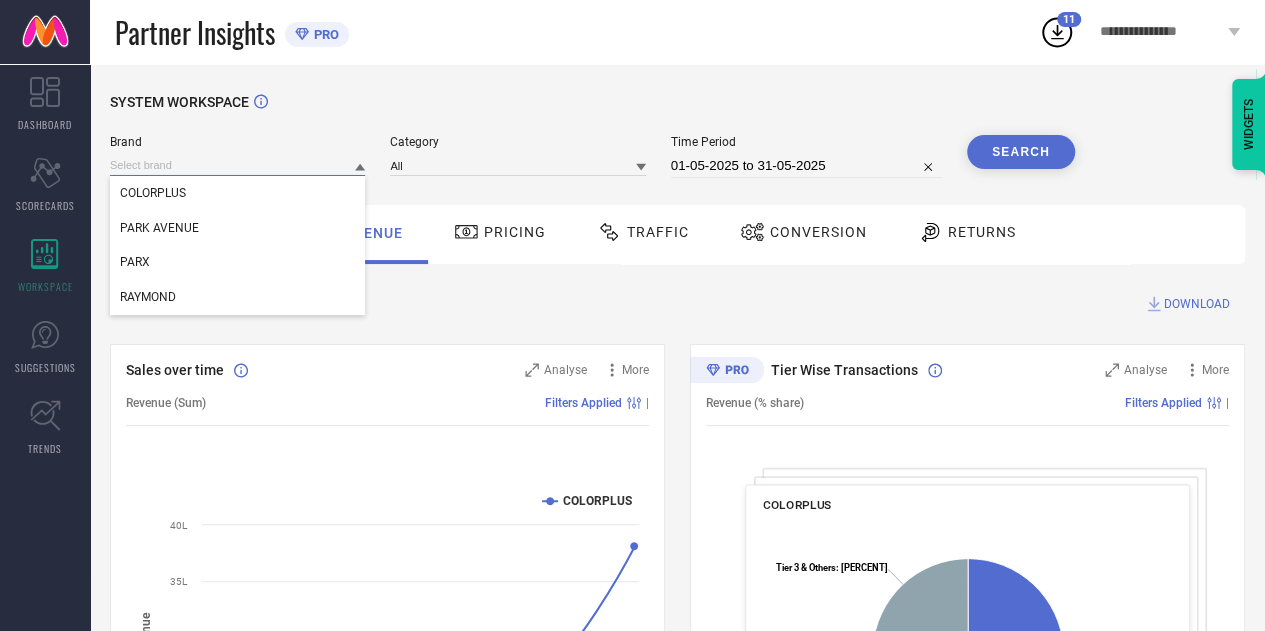 click at bounding box center [237, 165] 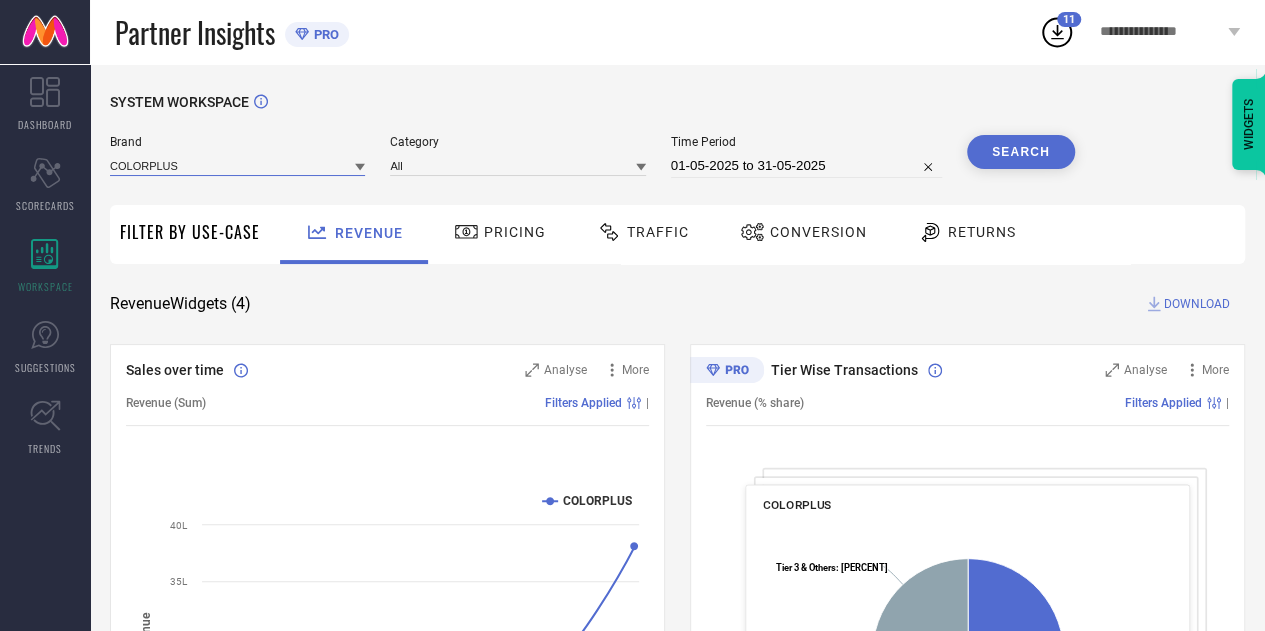 click at bounding box center [237, 165] 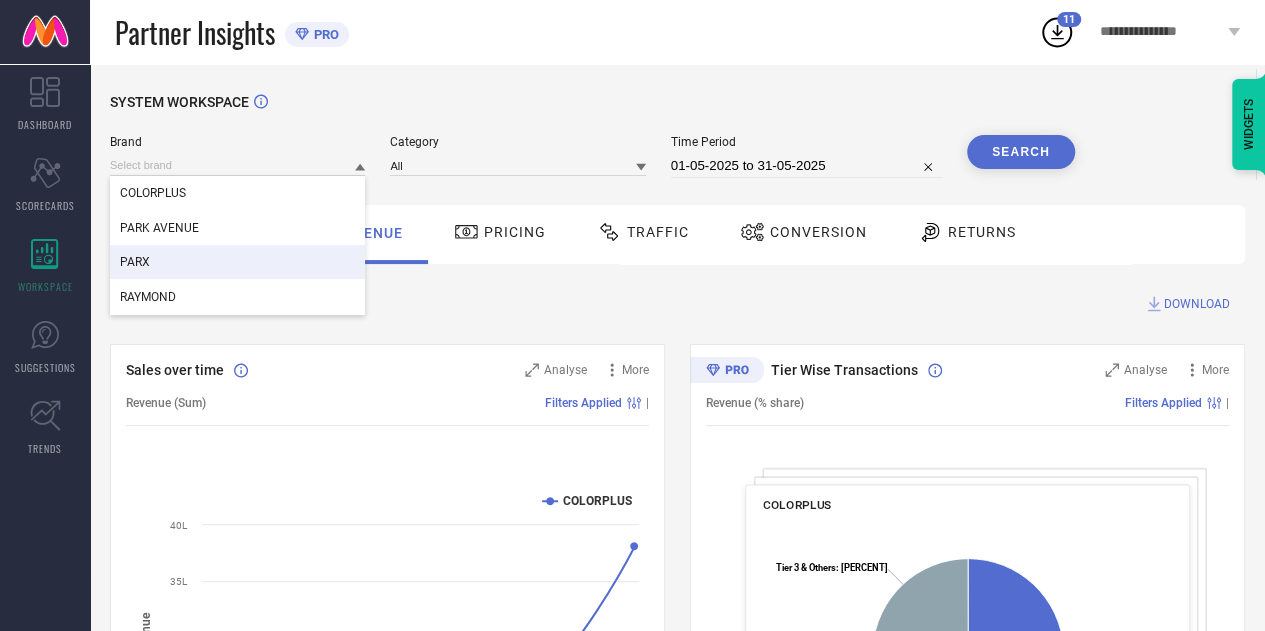 click on "PARX" at bounding box center [237, 262] 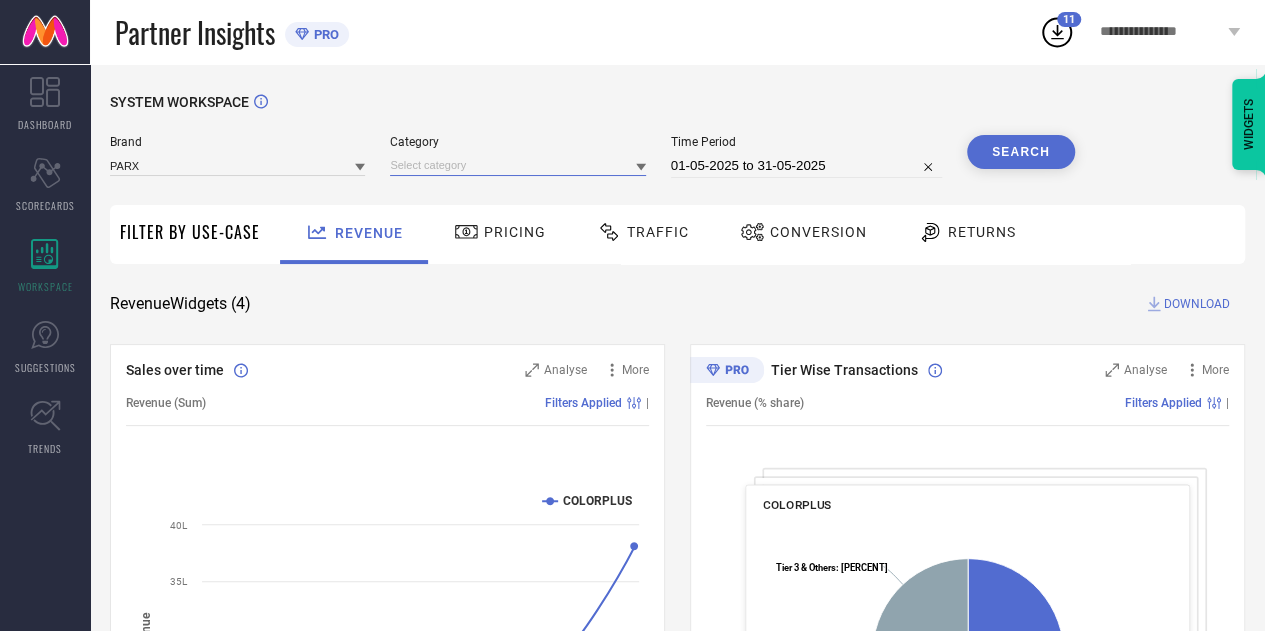 click at bounding box center [517, 165] 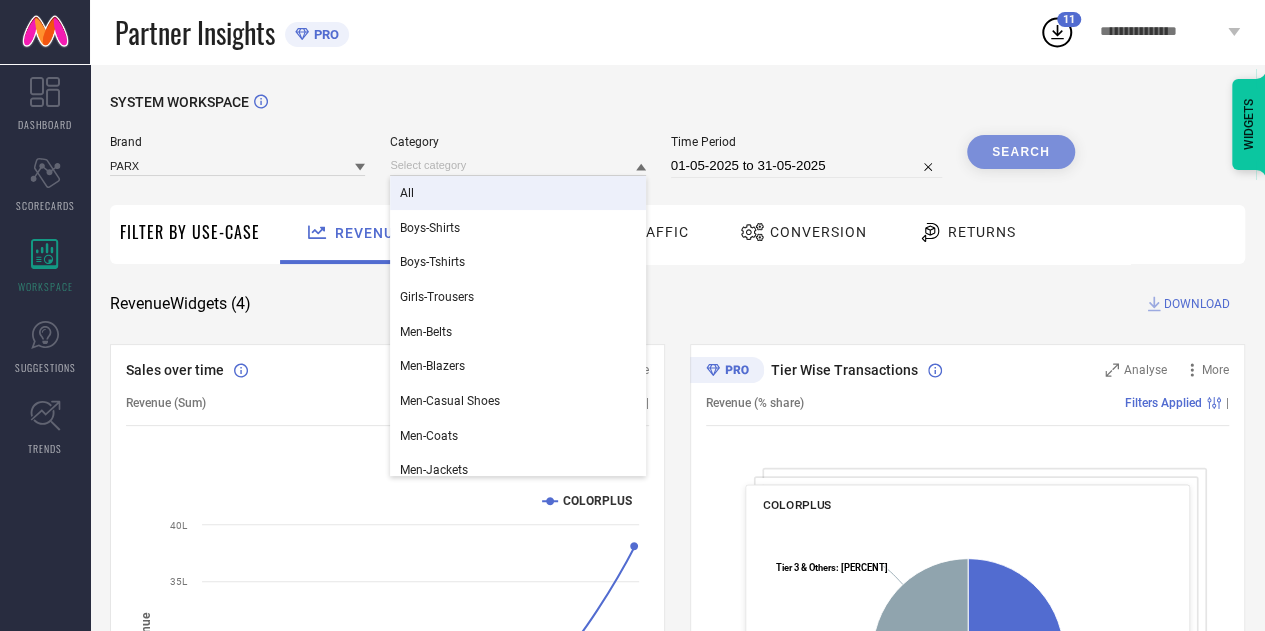 click on "All" at bounding box center (517, 193) 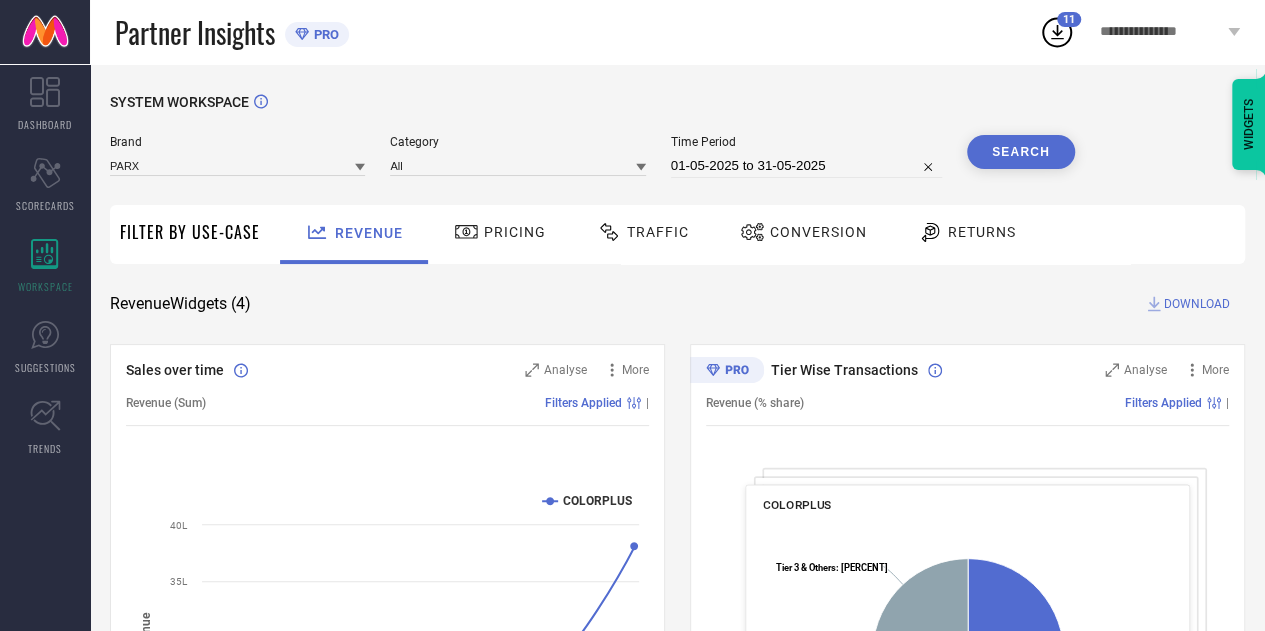 click on "Search" at bounding box center [1021, 152] 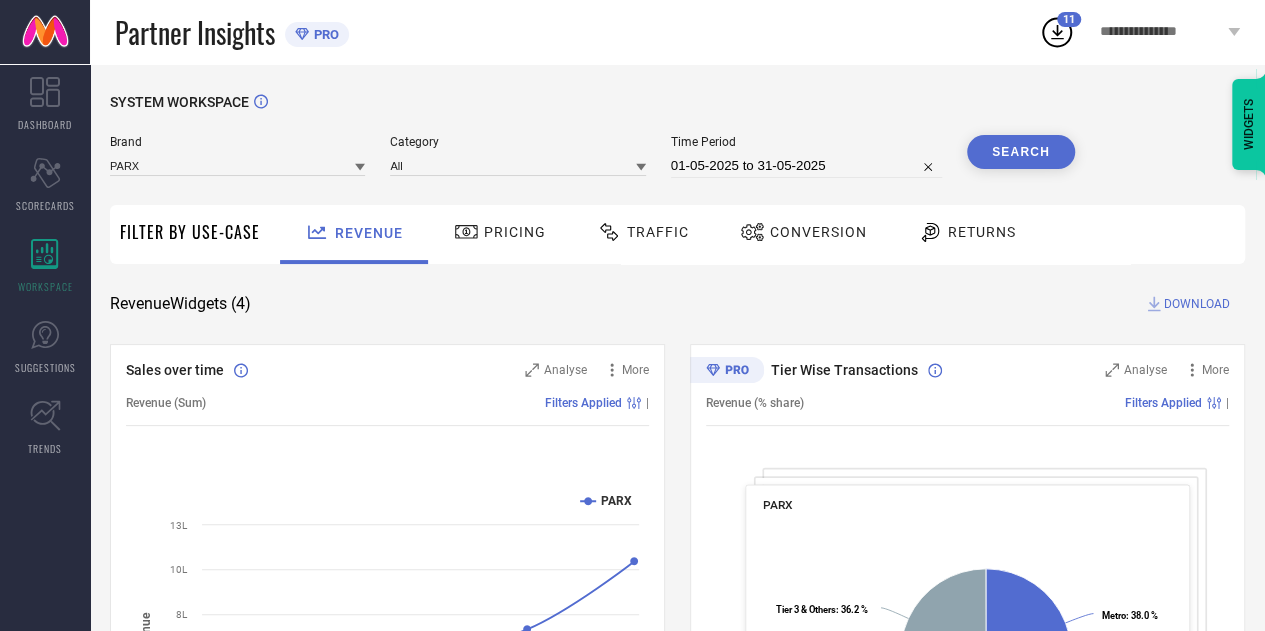 click on "DOWNLOAD" at bounding box center (1197, 304) 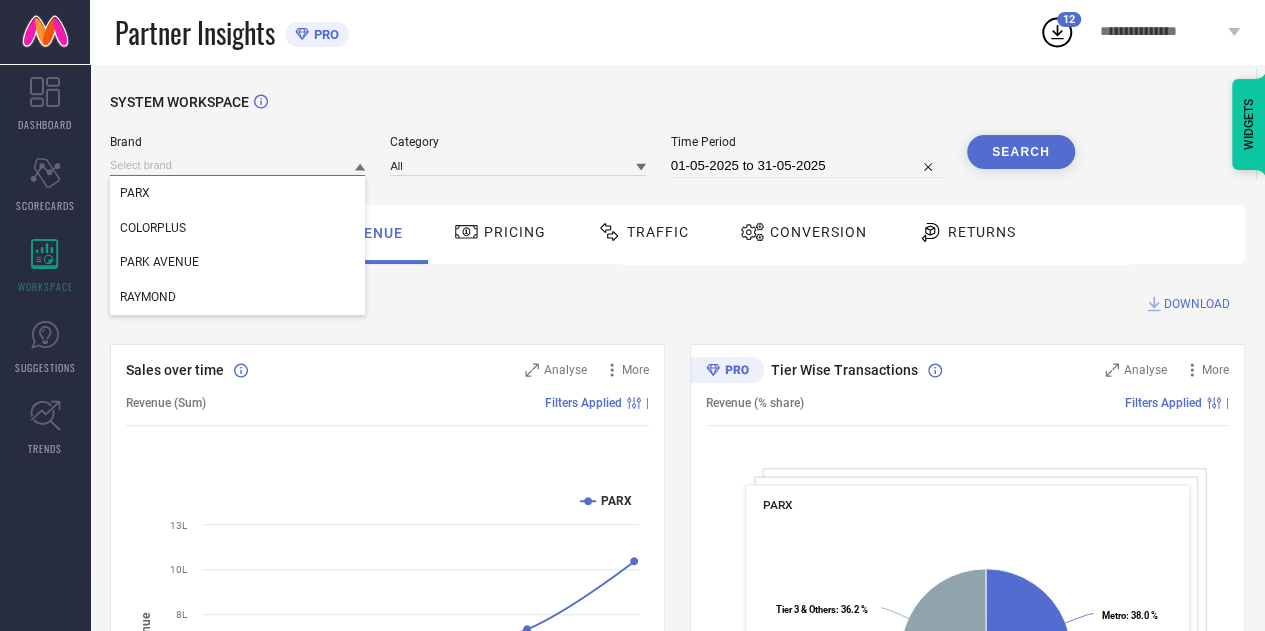 click at bounding box center [237, 165] 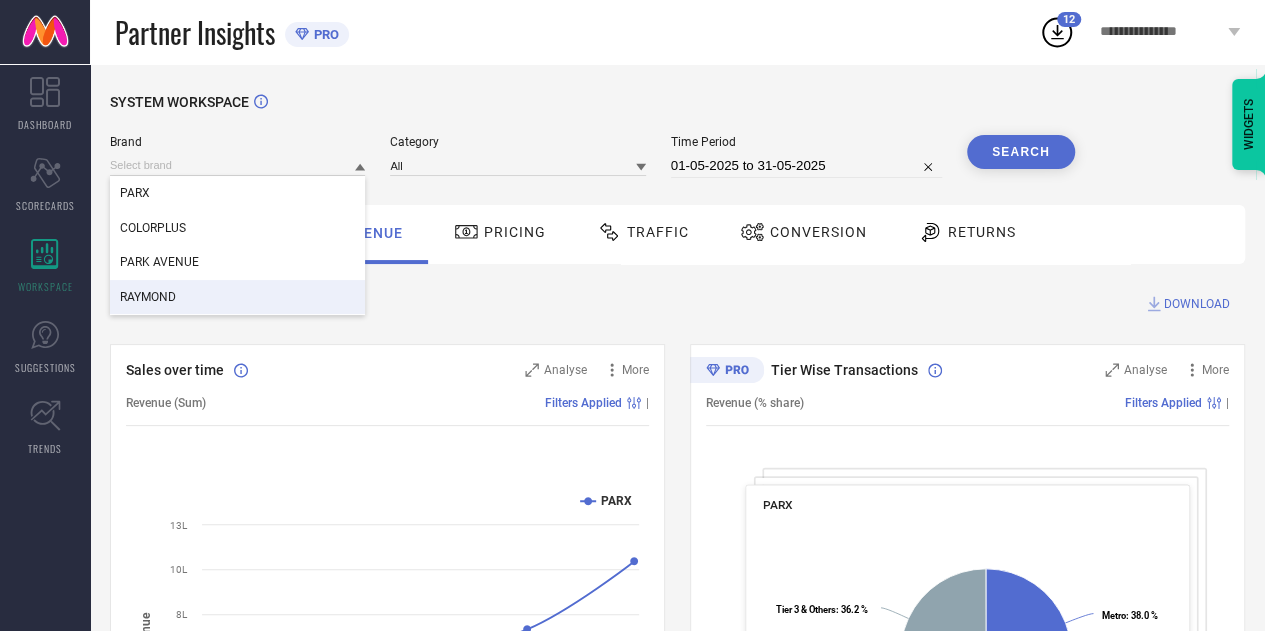 click on "RAYMOND" at bounding box center [237, 297] 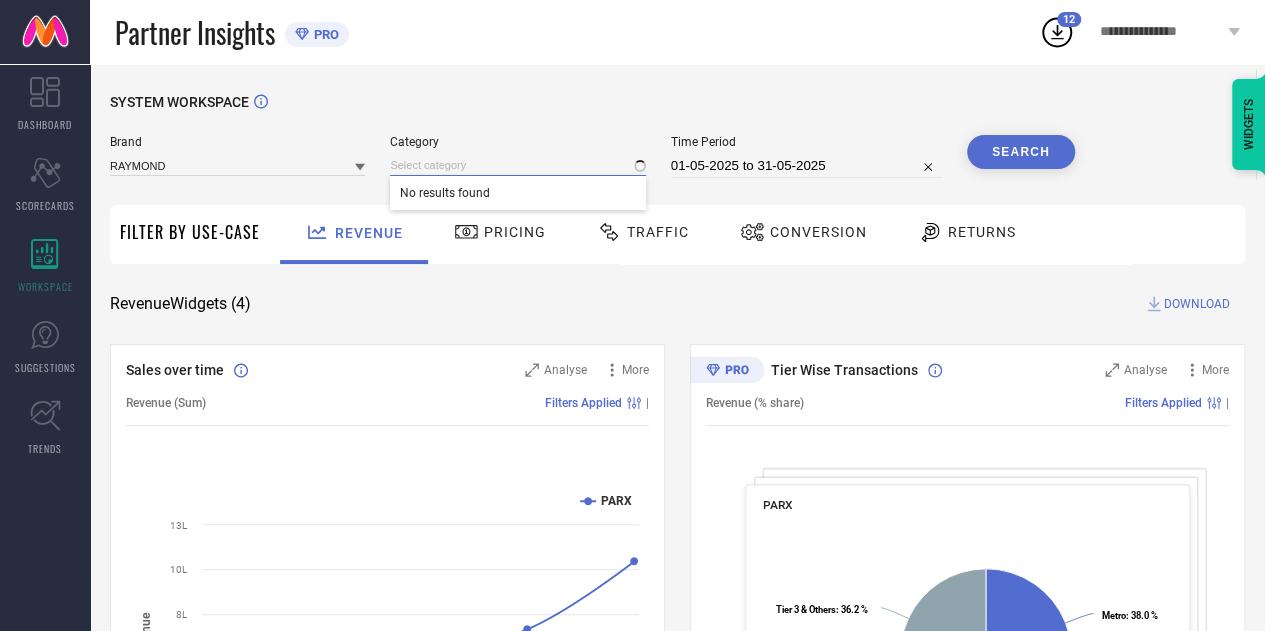 click at bounding box center (517, 165) 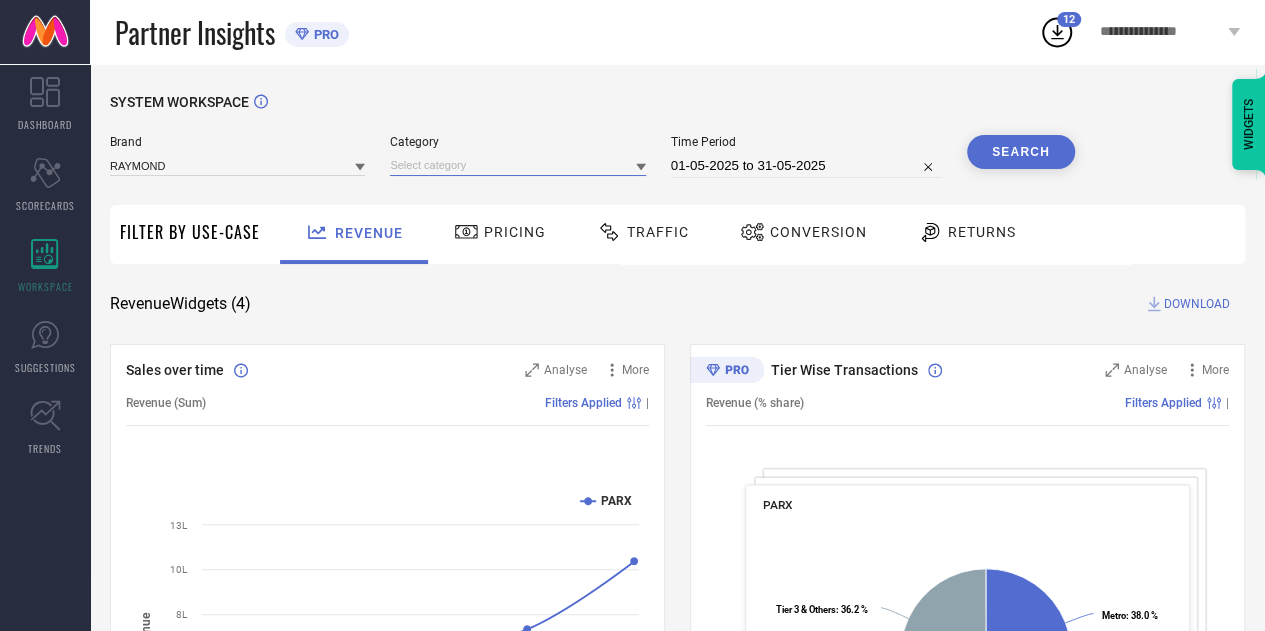 click at bounding box center (517, 165) 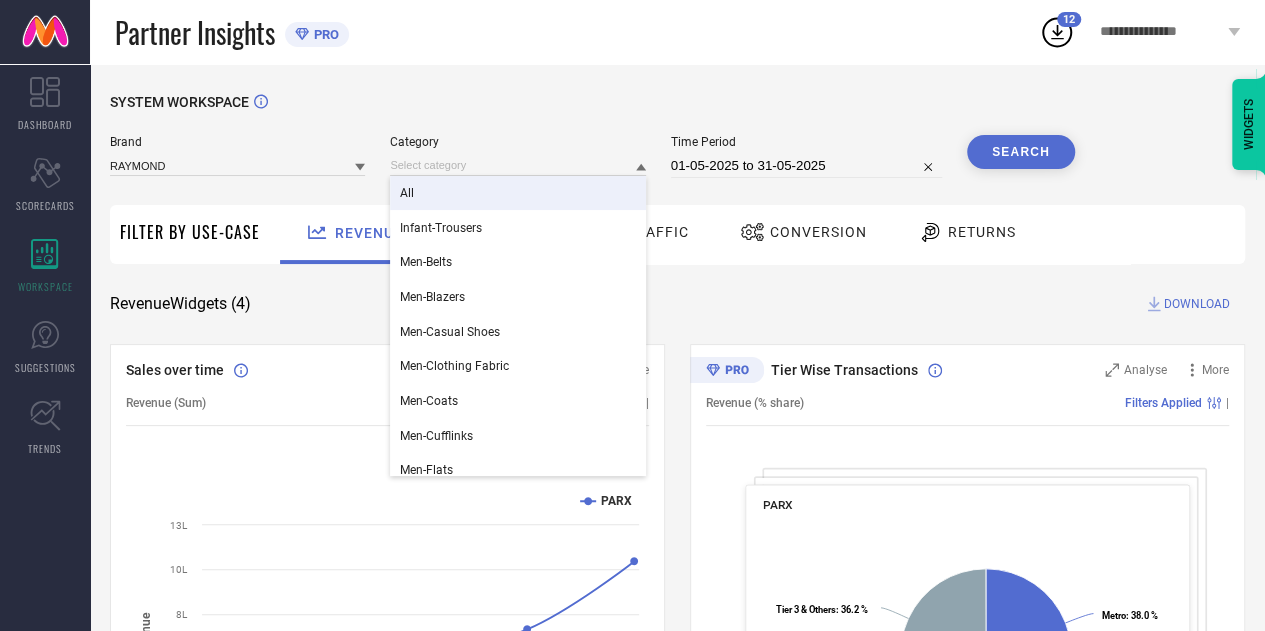 click on "All" at bounding box center [517, 193] 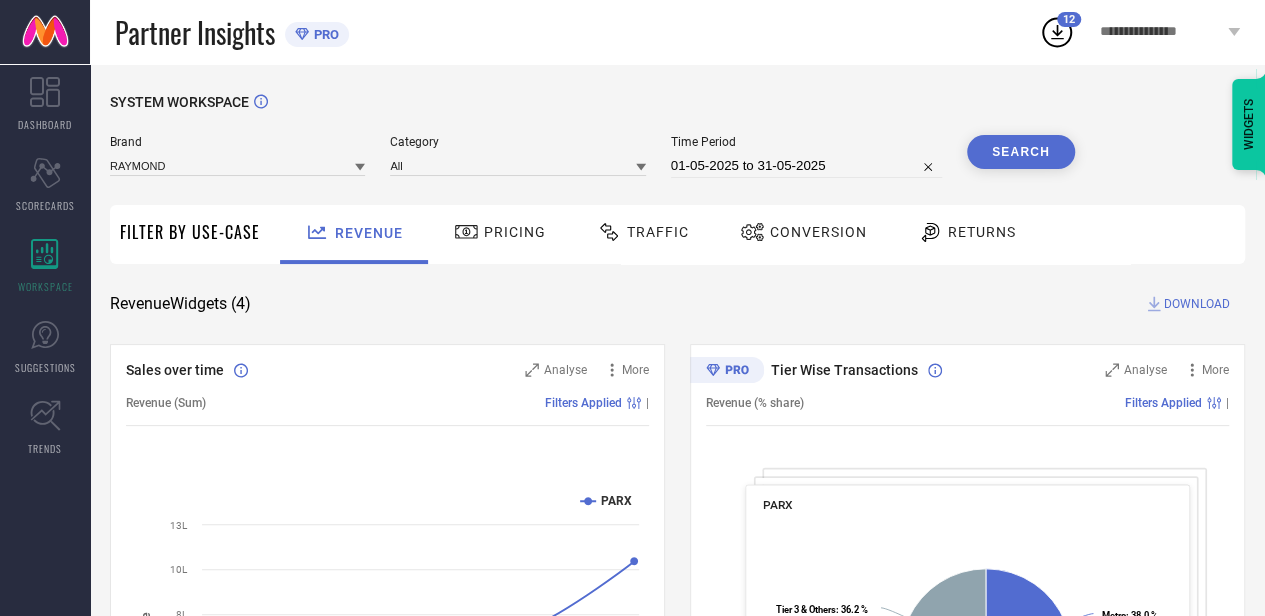 select on "4" 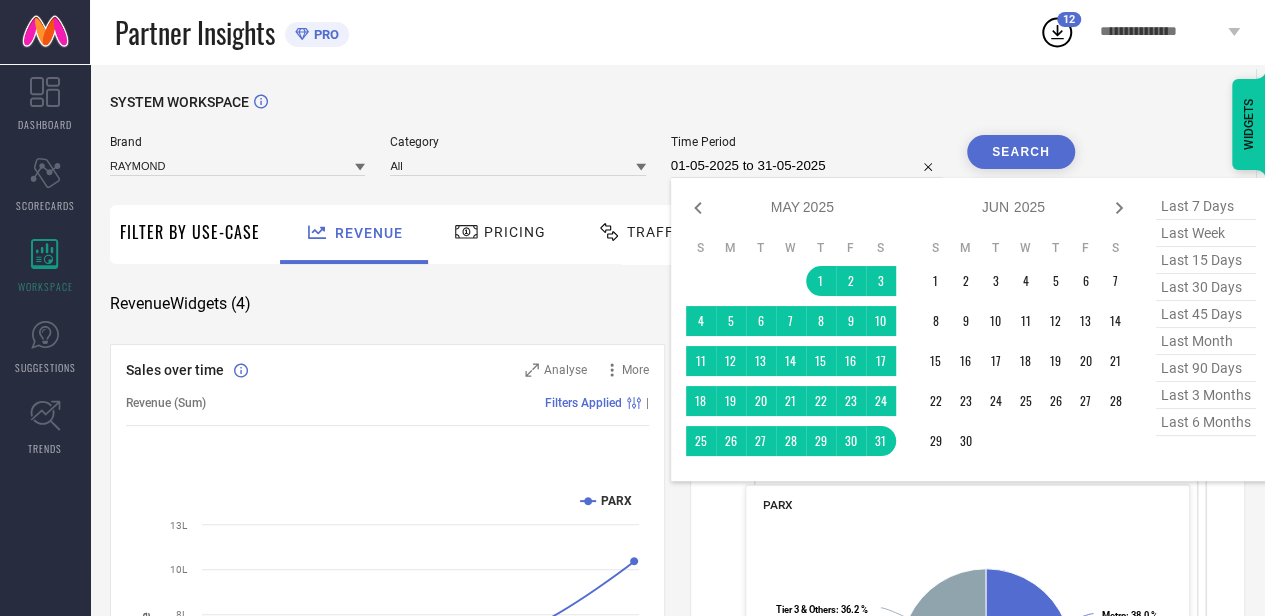click on "01-05-2025 to 31-05-2025" at bounding box center [806, 166] 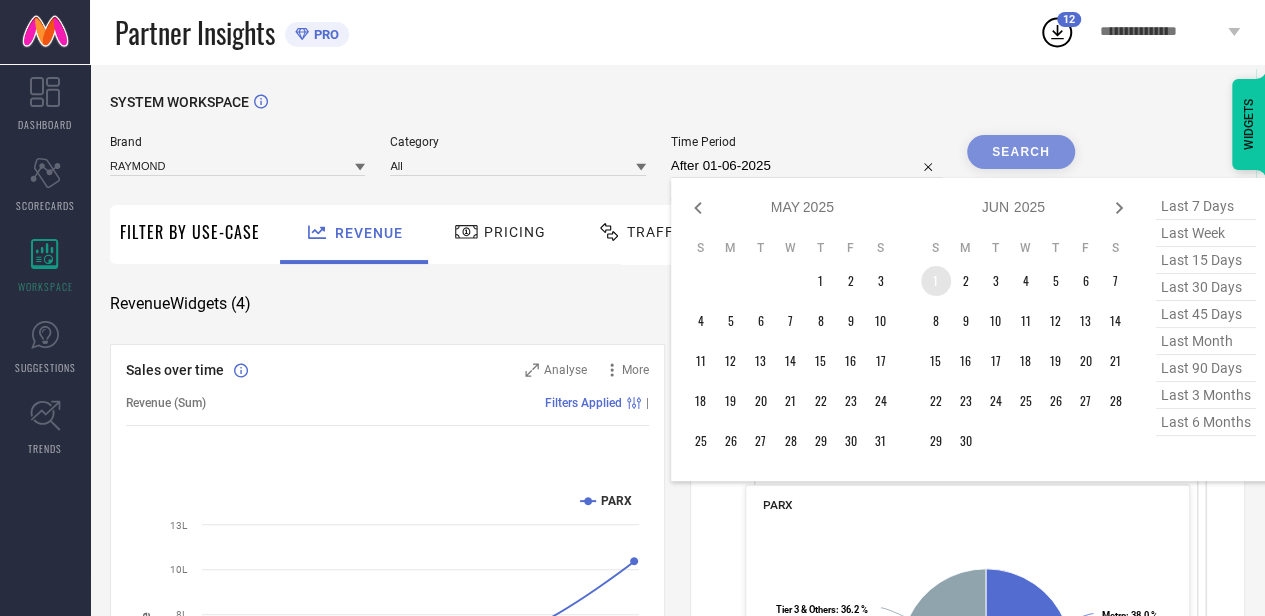 click on "1" at bounding box center (936, 281) 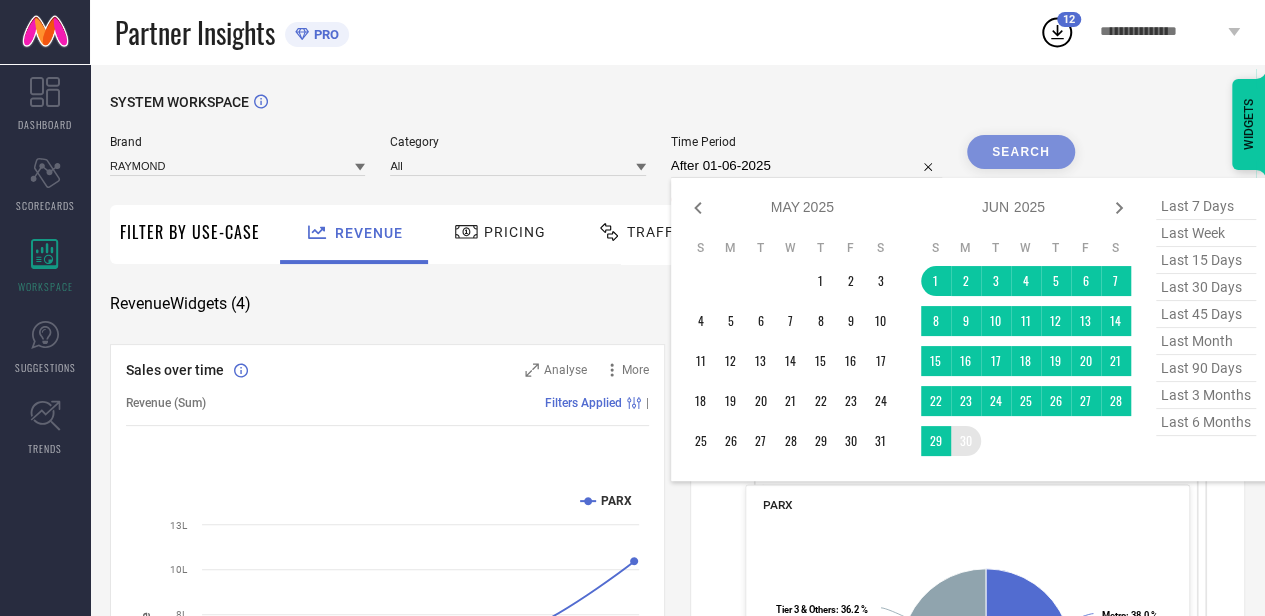 type on "01-06-2025 to 30-06-2025" 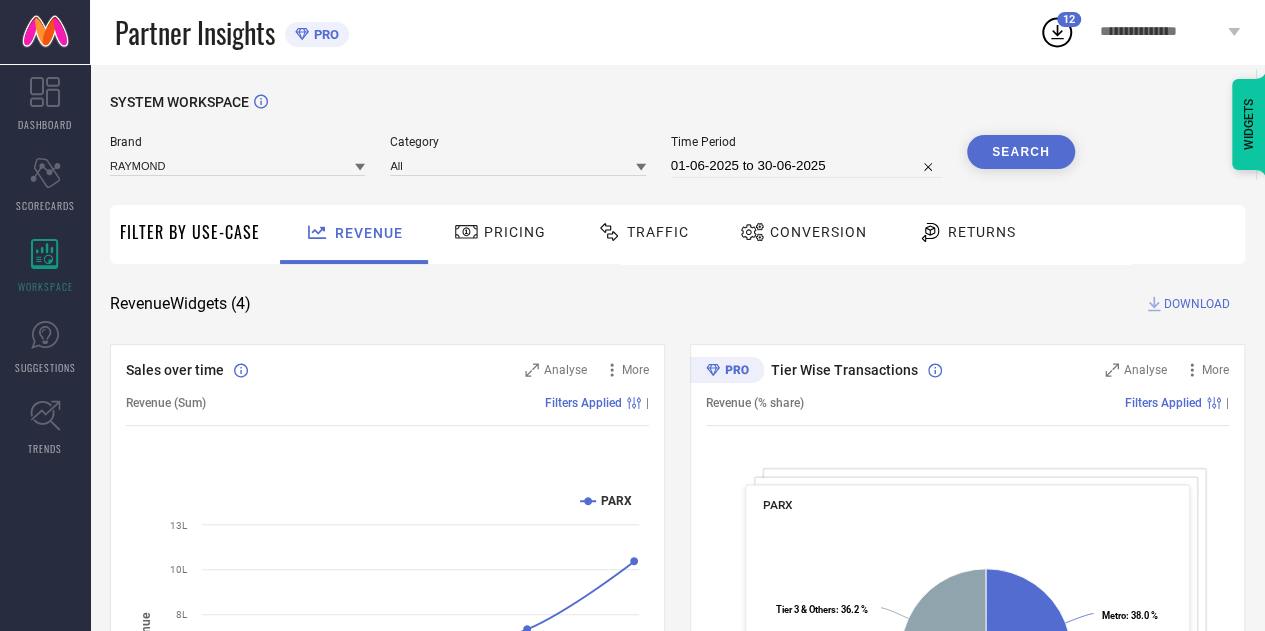 click on "Search" at bounding box center (1021, 152) 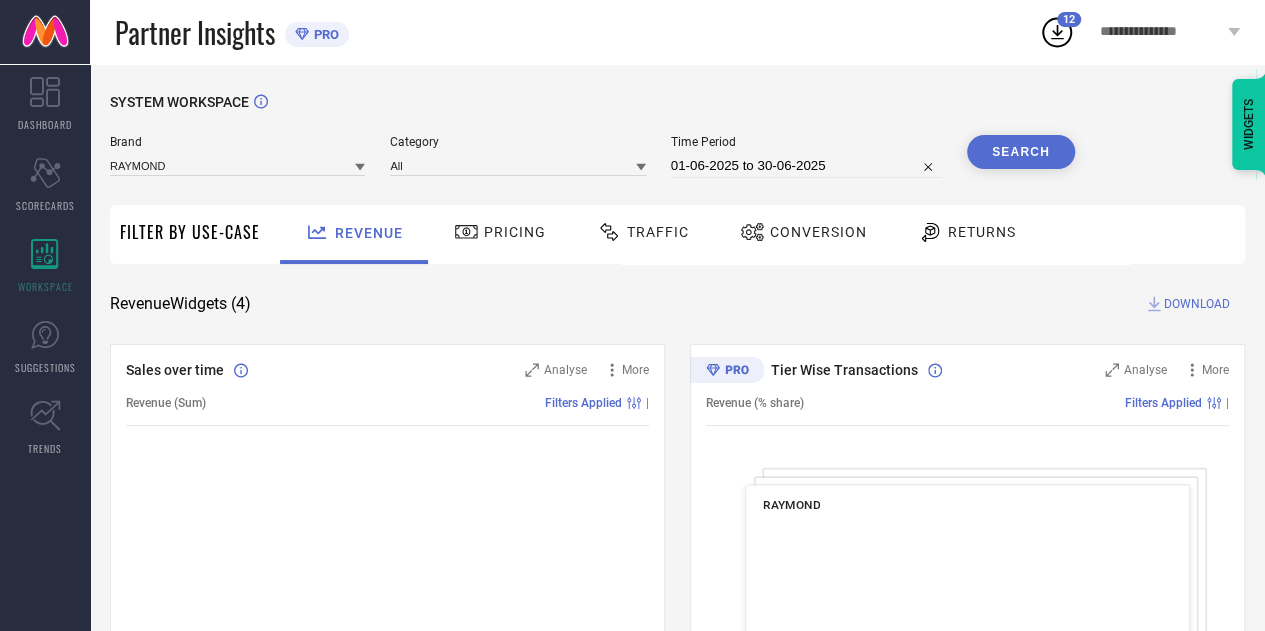 click on "DOWNLOAD" at bounding box center (1197, 304) 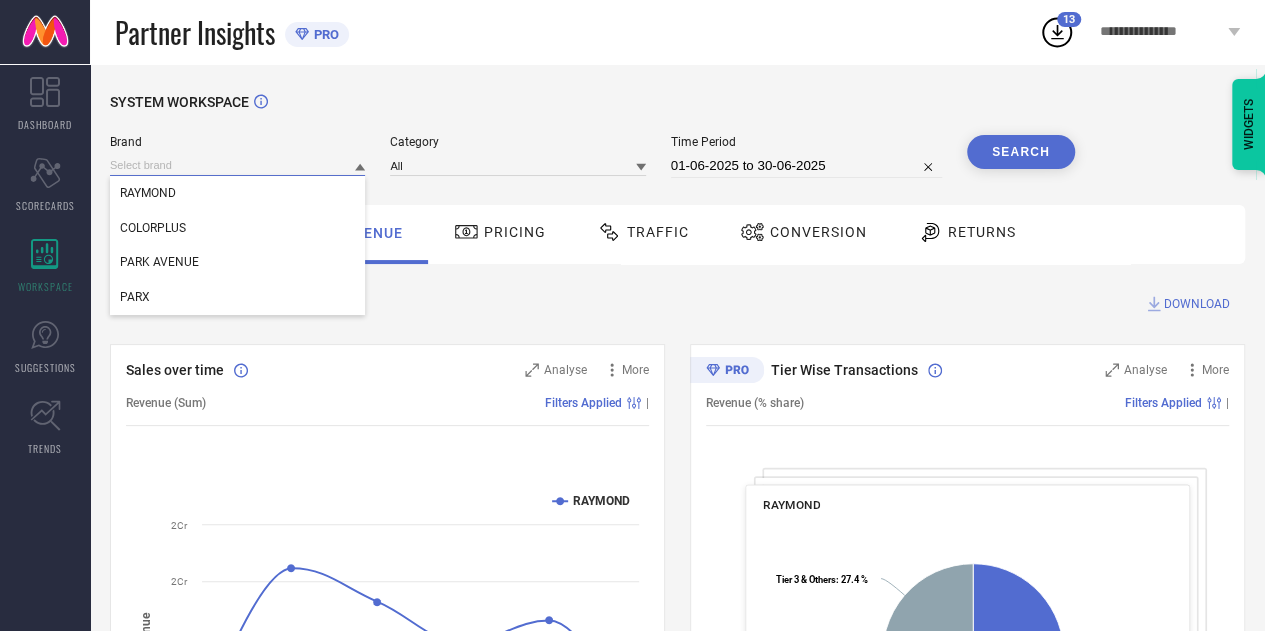click at bounding box center [237, 165] 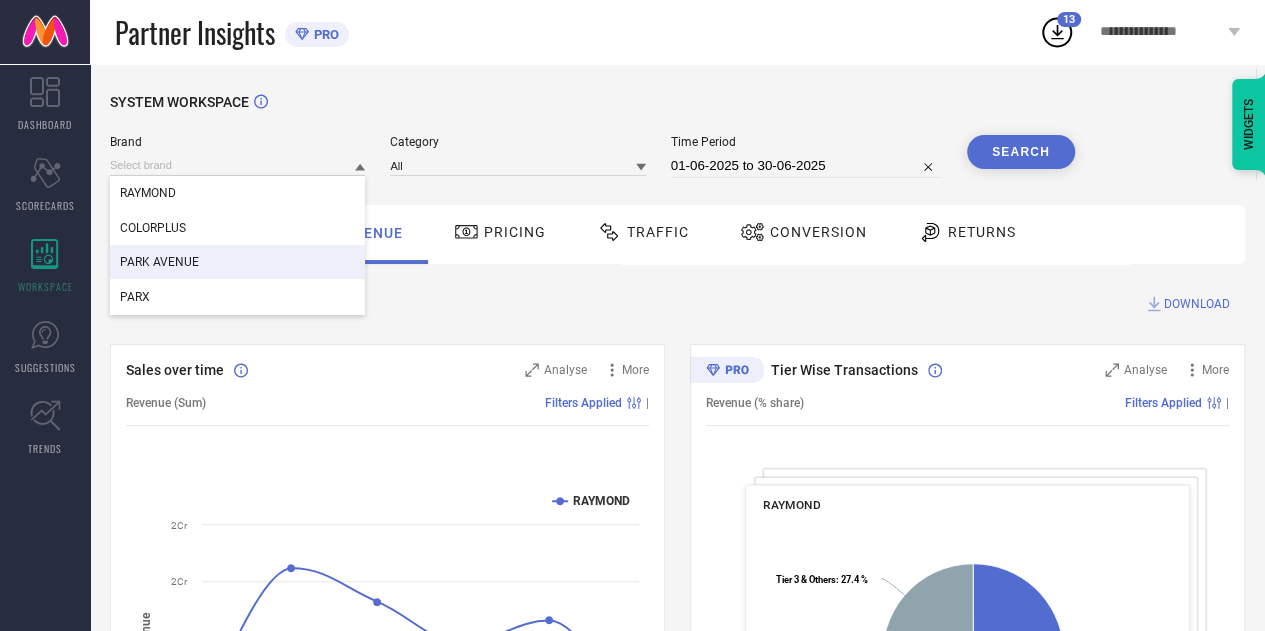 click on "PARK AVENUE" at bounding box center [237, 262] 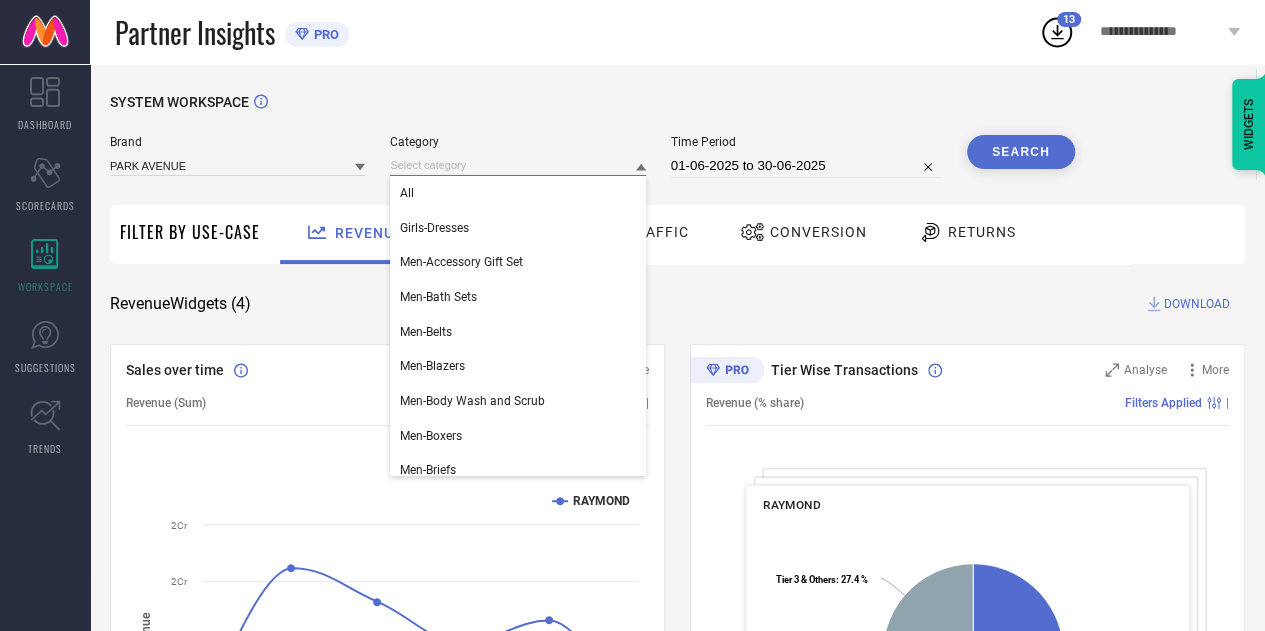 click at bounding box center (517, 165) 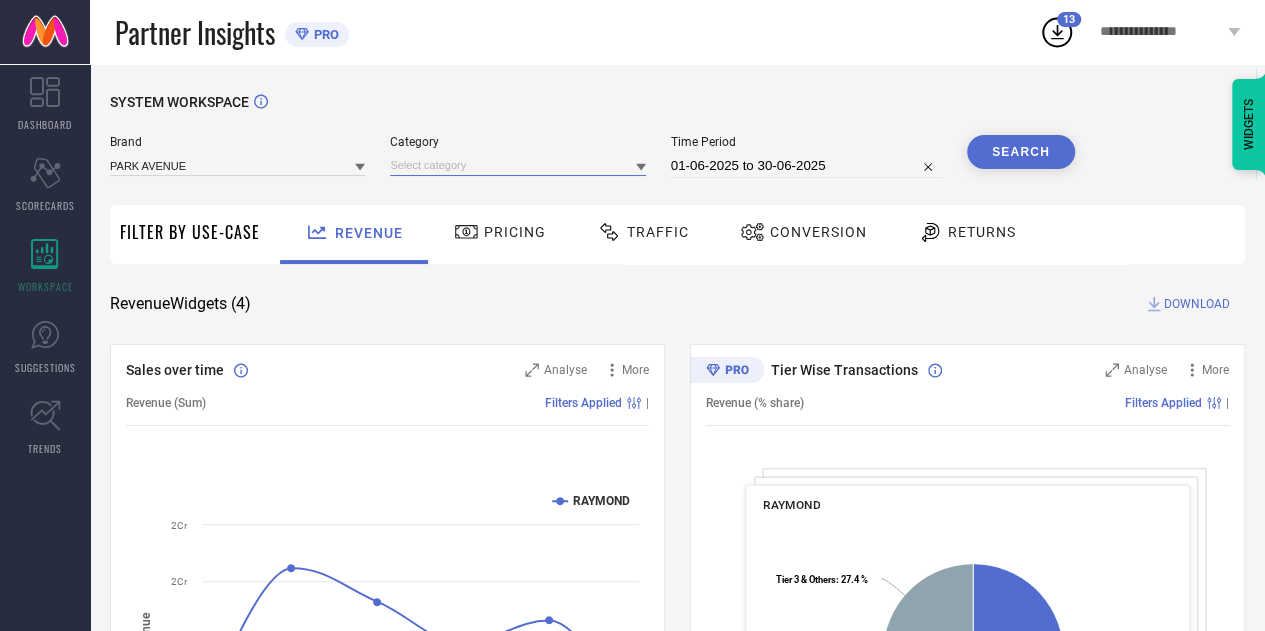click at bounding box center (517, 165) 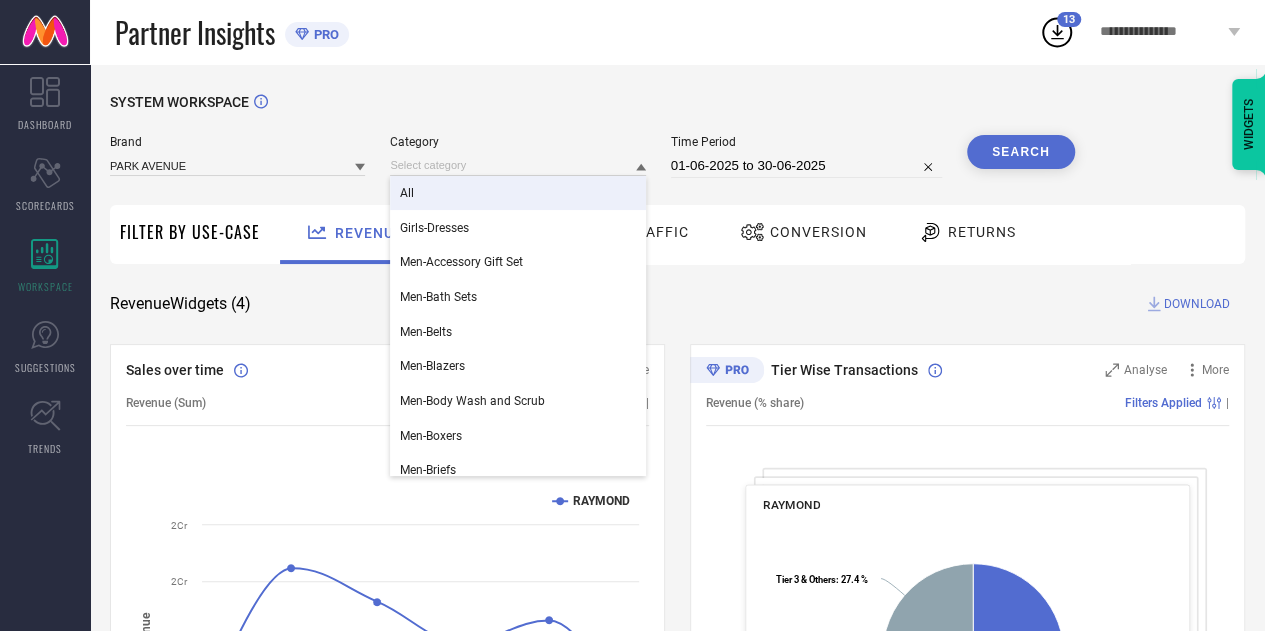 click on "All" at bounding box center (517, 193) 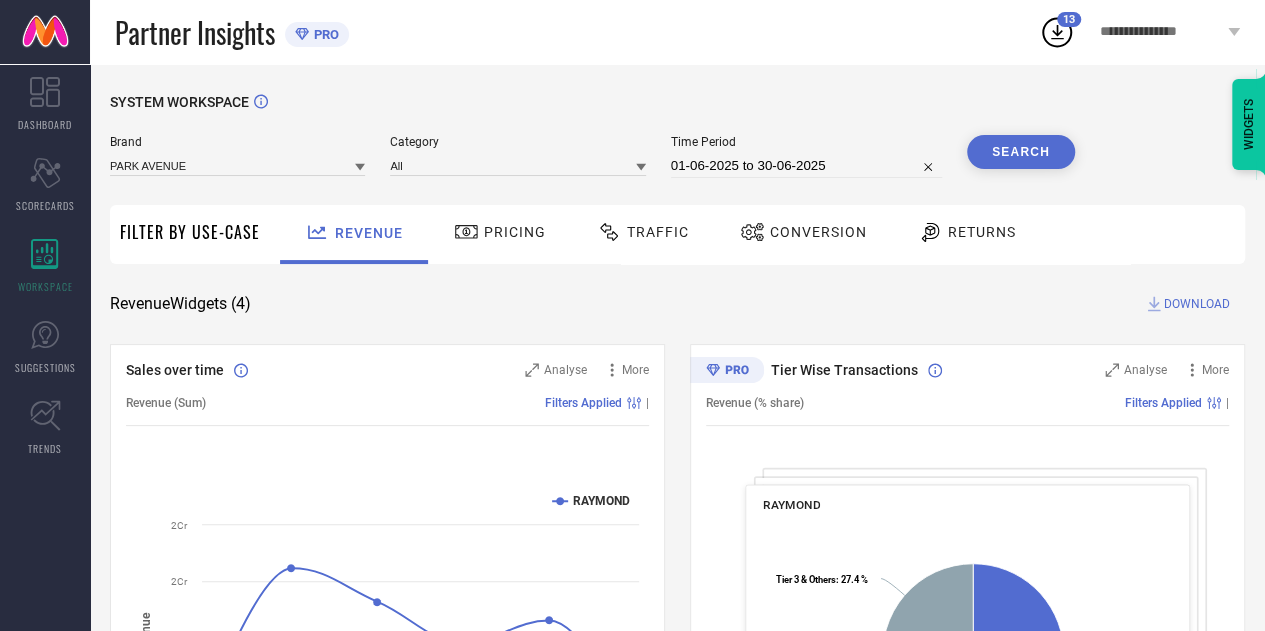 click on "Search" at bounding box center [1021, 152] 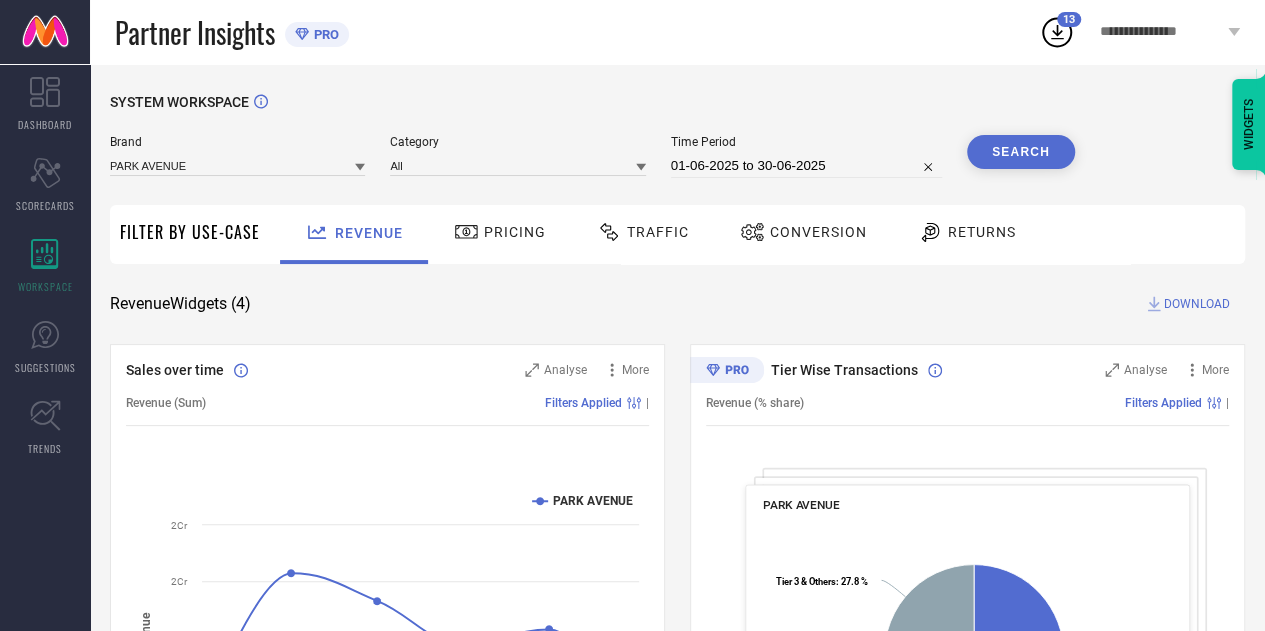 click on "DOWNLOAD" at bounding box center [1197, 304] 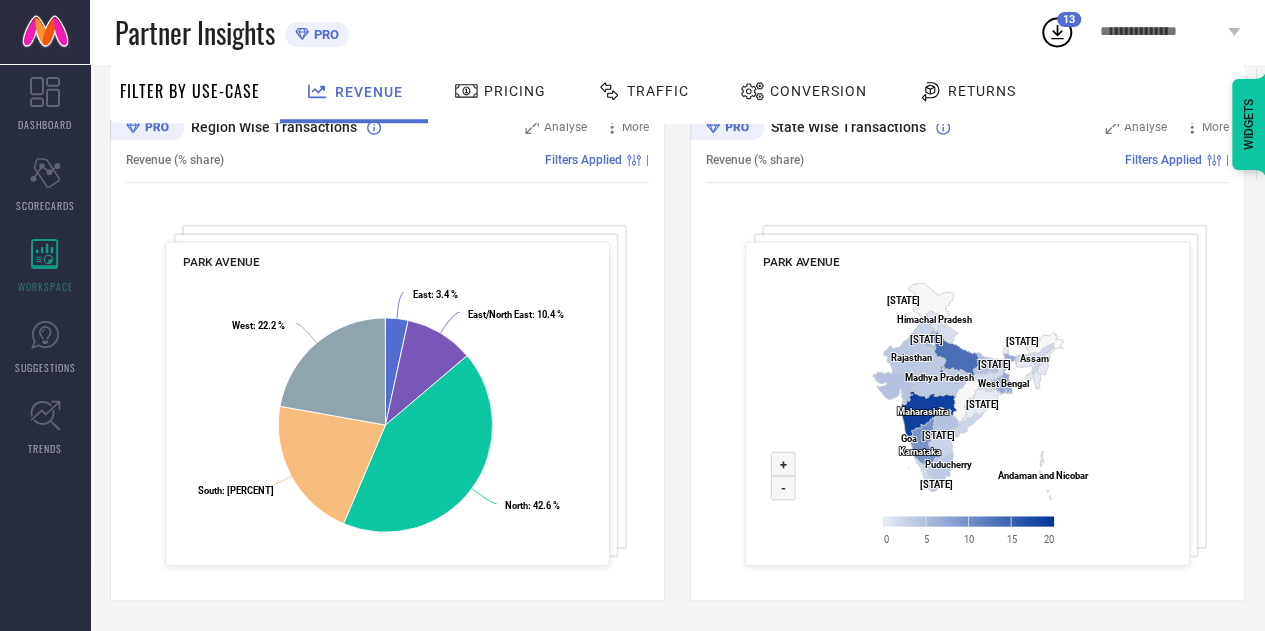 scroll, scrollTop: 0, scrollLeft: 0, axis: both 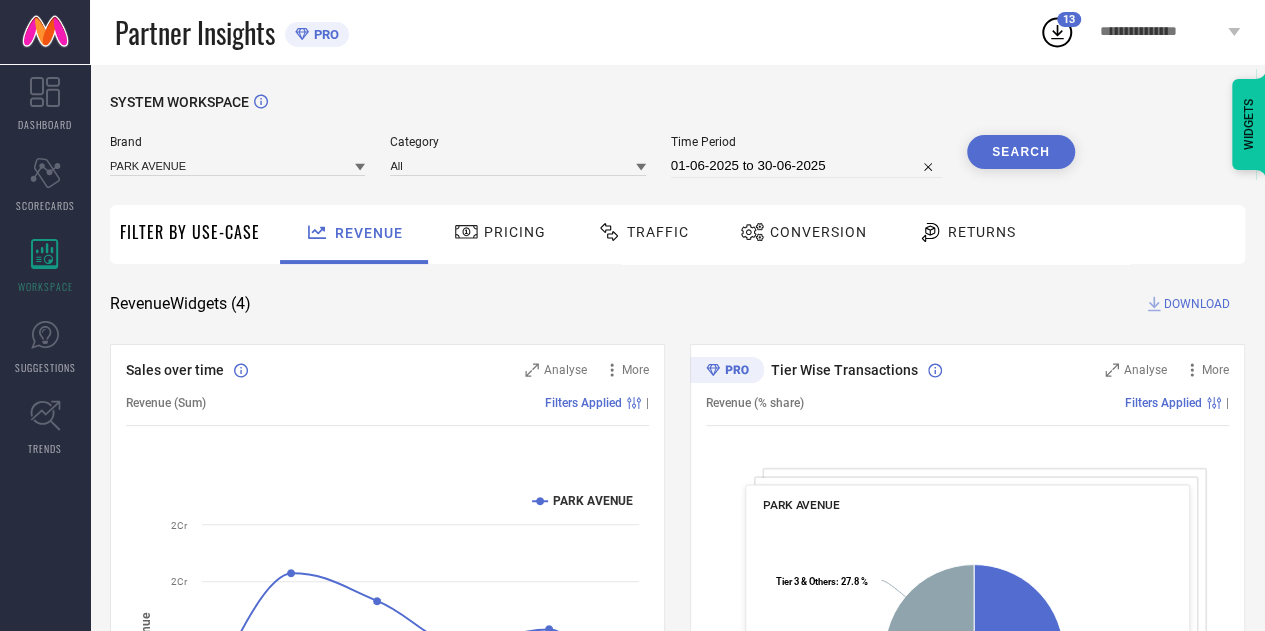 click on "SYSTEM WORKSPACE Brand PARK AVENUE Category All Time Period [DATE] to [DATE] Search Filter By Use-Case Revenue Pricing Traffic Conversion Returns Revenue  Widgets ( 4 ) DOWNLOAD Sales over time Analyse More Revenue (Sum) Filters Applied |  Created with Highcharts 9.3.3 Time Aggregate Revenue PARK AVENUE [DATE] [DATE] [DATE] [DATE] [DATE] [DATE] [NUMBER] [NUMBER]L [NUMBER]Cr [NUMBER]Cr Tier Wise Transactions Analyse More Revenue (% share) Filters Applied |  PARK AVENUE Created with Highcharts 9.3.3 Metro : [PERCENT] ​ Metro : [PERCENT] Tier 1A : [PERCENT] ​ Tier 1A : [PERCENT] Tier 1B : [PERCENT] ​ Tier 1B : [PERCENT] Tier 2 : [PERCENT] ​ Tier 2 : [PERCENT] Tier 3 & Others : [PERCENT] ​ Tier 3 & Others : [PERCENT] Region Wise Transactions Analyse More Revenue (% share) Filters Applied |  PARK AVENUE Created with Highcharts 9.3.3 East : [PERCENT] ​ East : [PERCENT] East/North East : [PERCENT] ​ East/North East : [PERCENT] North : [PERCENT] ​ North : [PERCENT] South : [PERCENT] ​ South : [PERCENT] West : [PERCENT] ​ West : [PERCENT] State Wise Transactions" at bounding box center [677, 731] 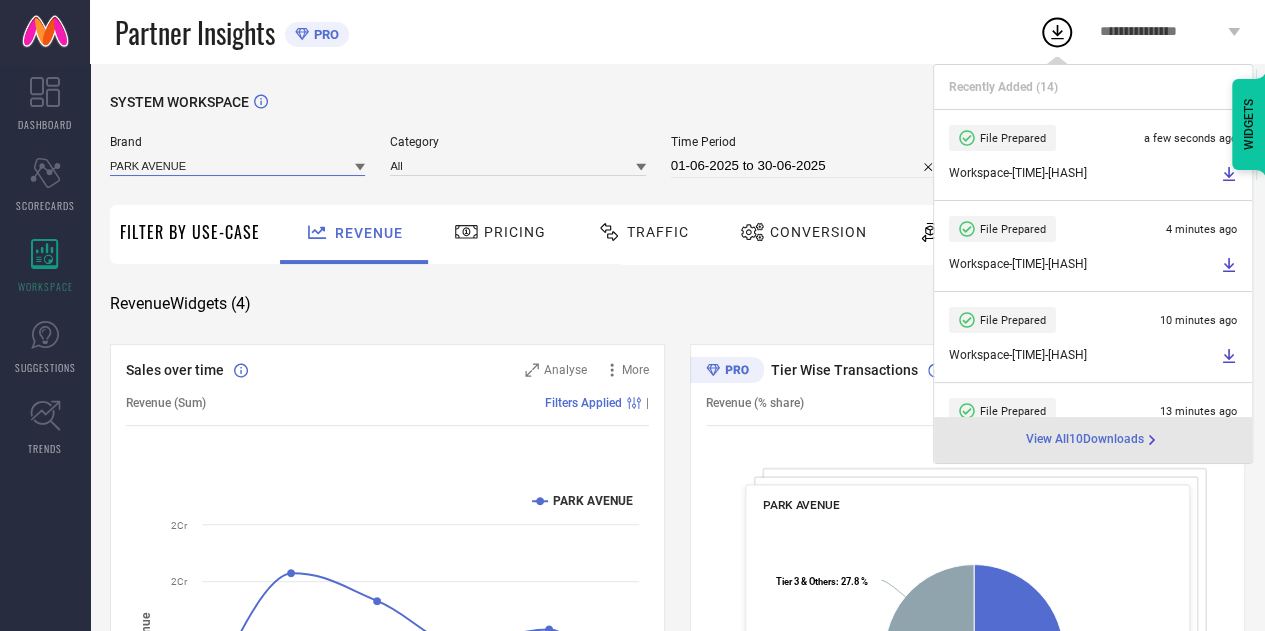 click at bounding box center [237, 165] 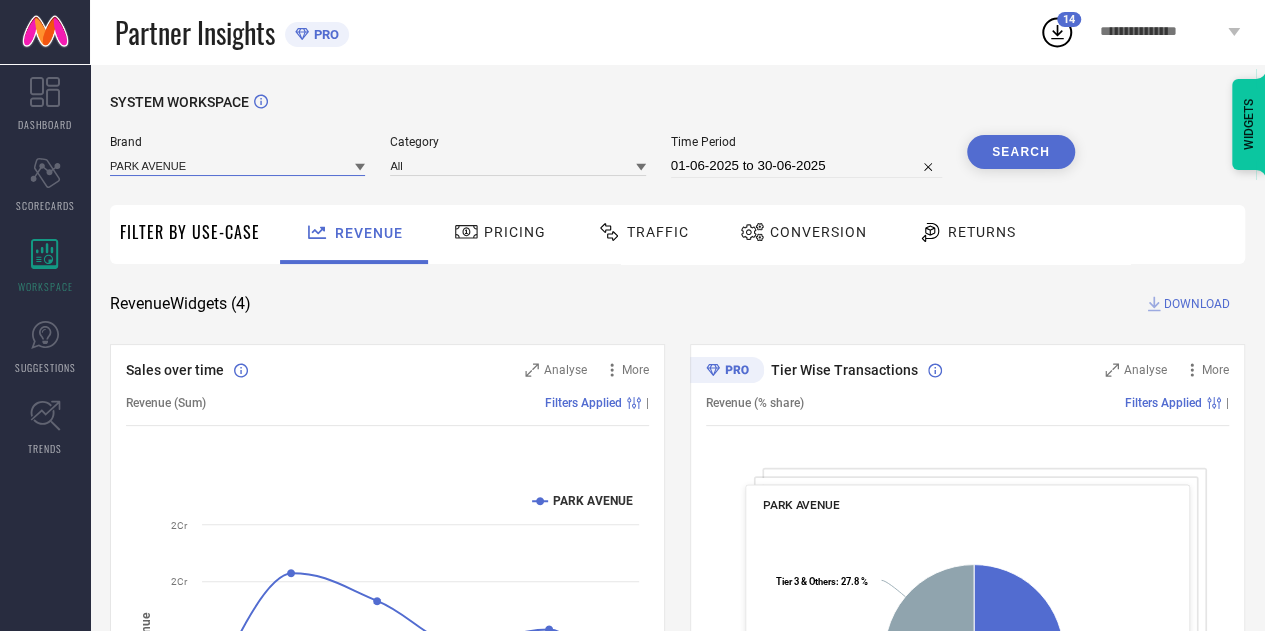 click at bounding box center (237, 165) 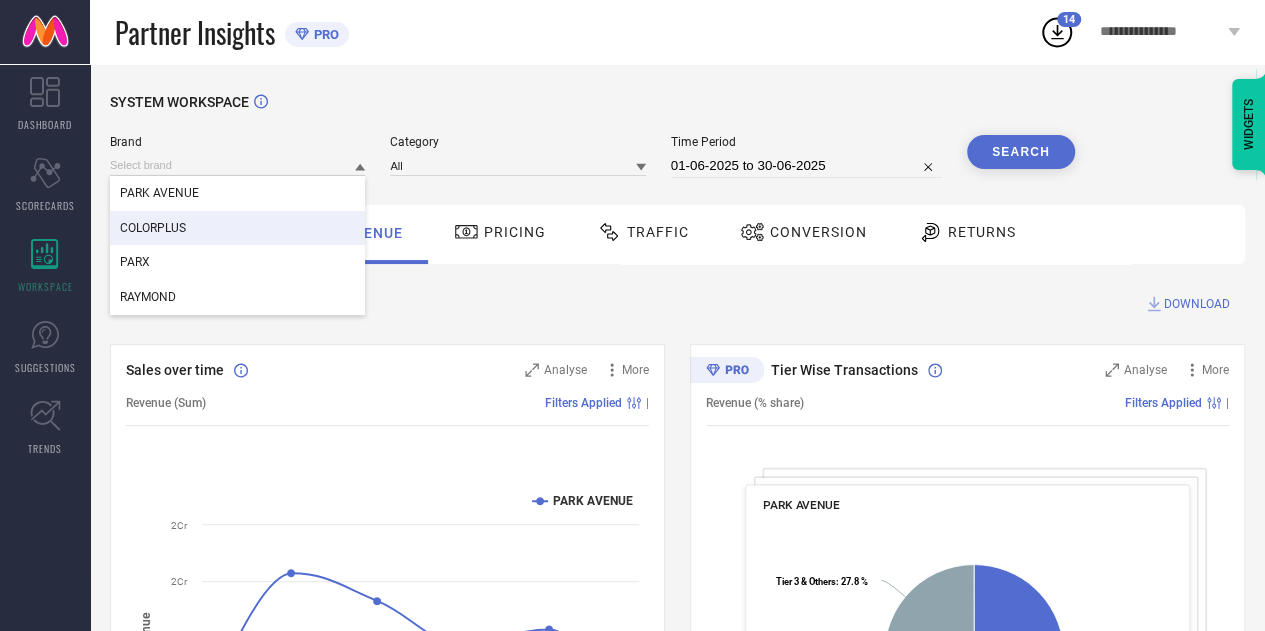 click on "COLORPLUS" at bounding box center (237, 228) 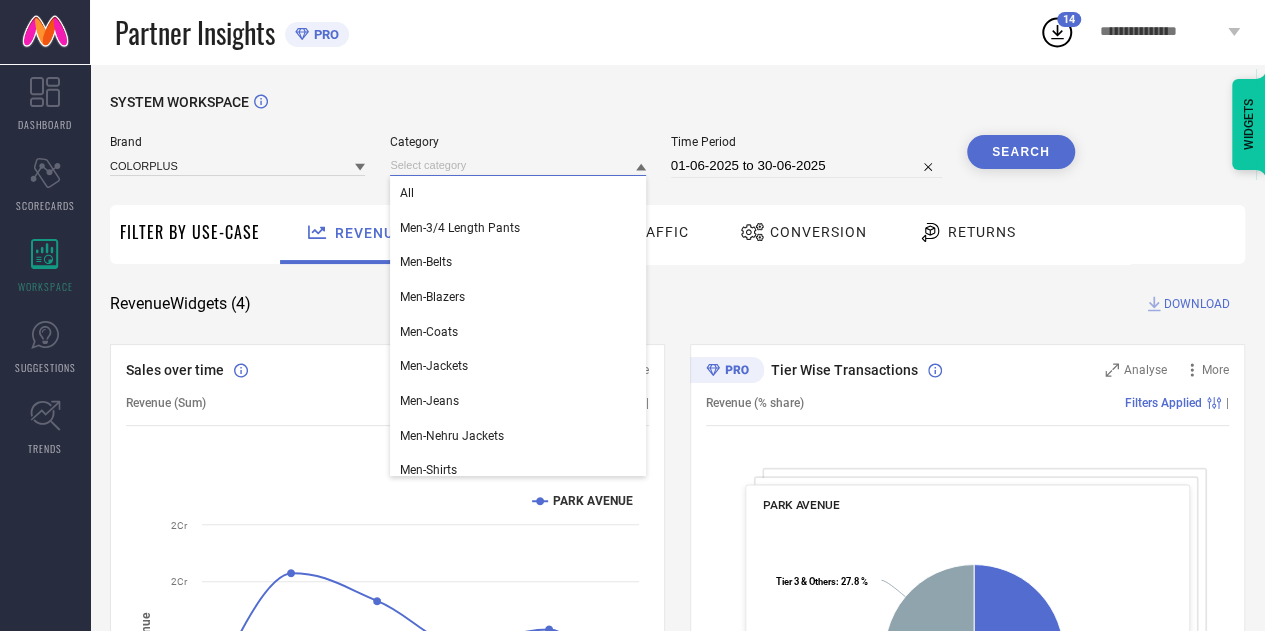 click at bounding box center [517, 165] 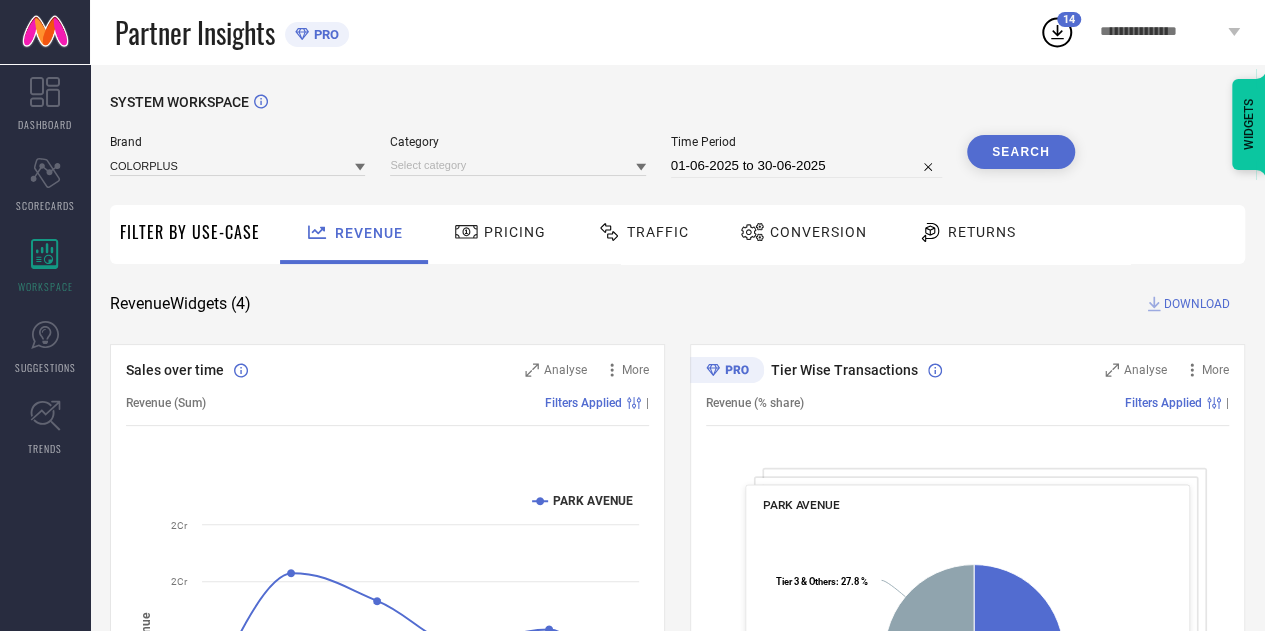 click on "Category" at bounding box center [517, 156] 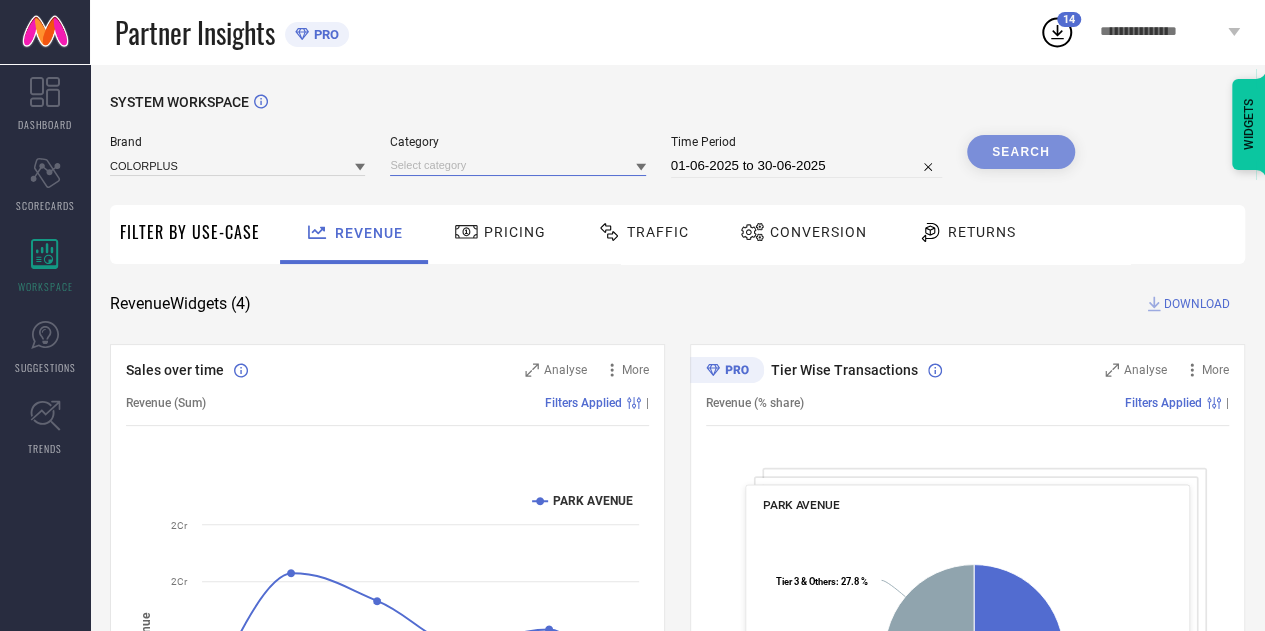 click at bounding box center (517, 165) 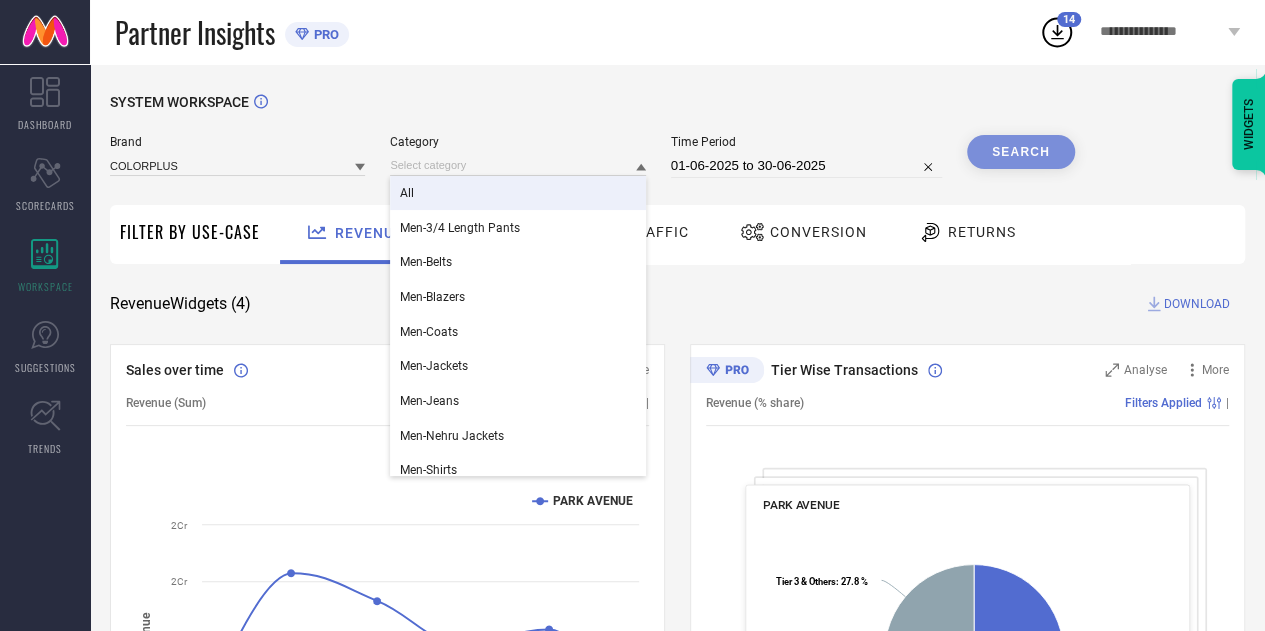 click on "All" at bounding box center (517, 193) 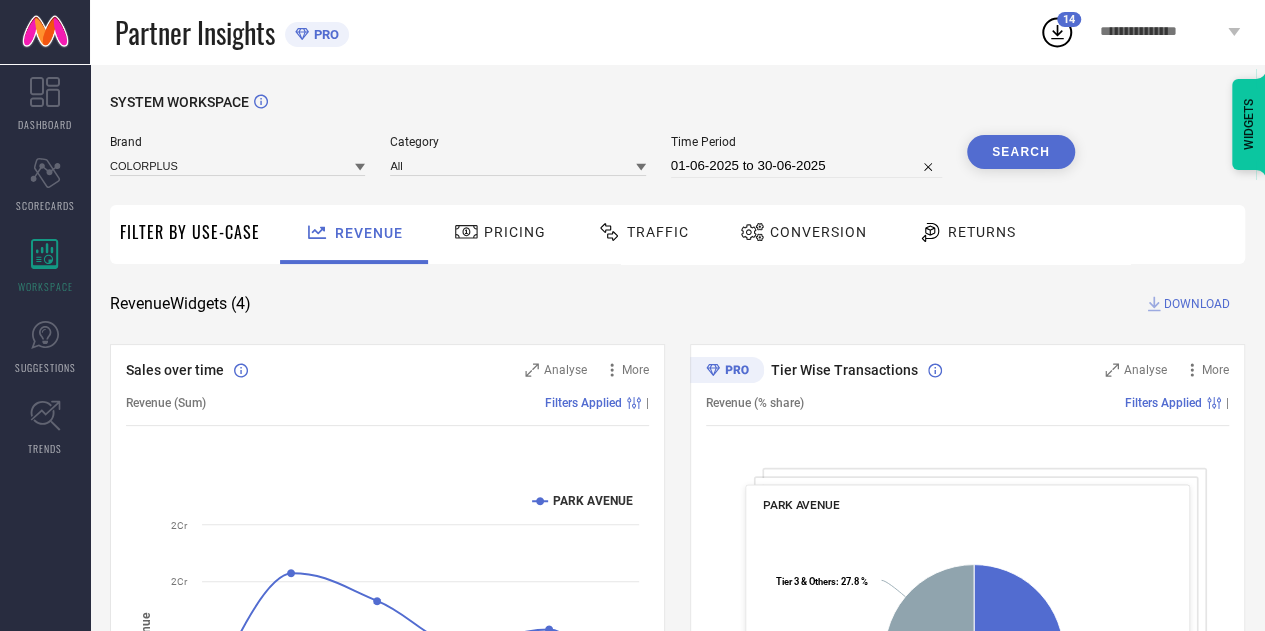 click on "Search" at bounding box center (1021, 152) 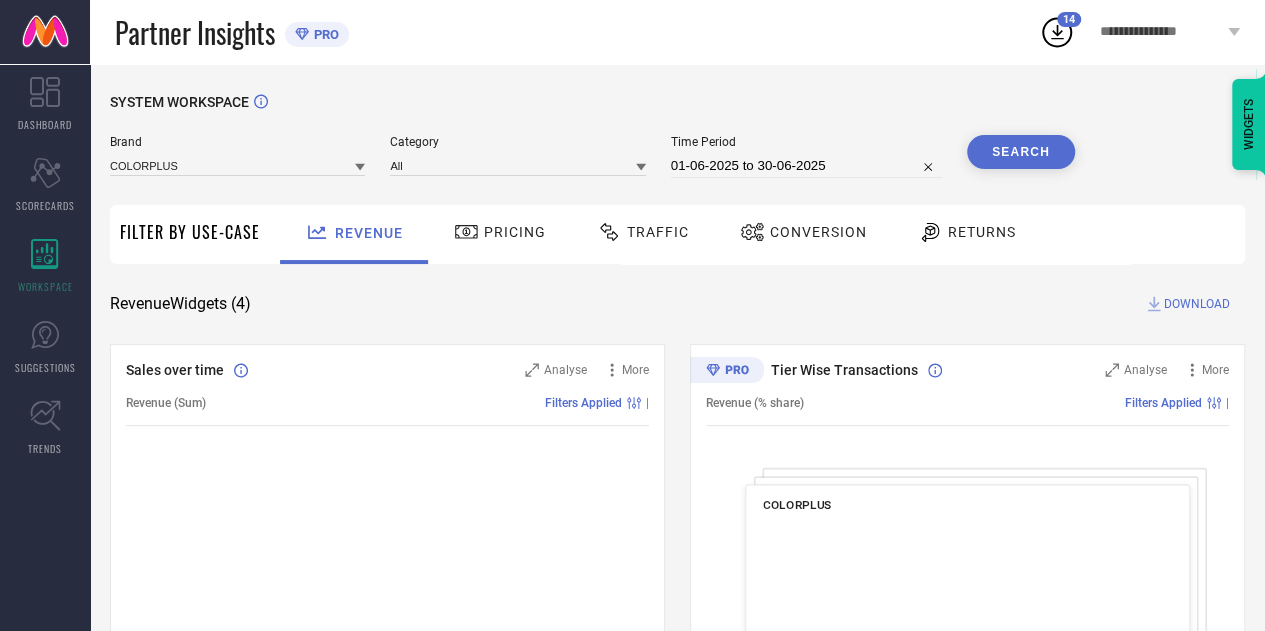 click on "DOWNLOAD" at bounding box center (1197, 304) 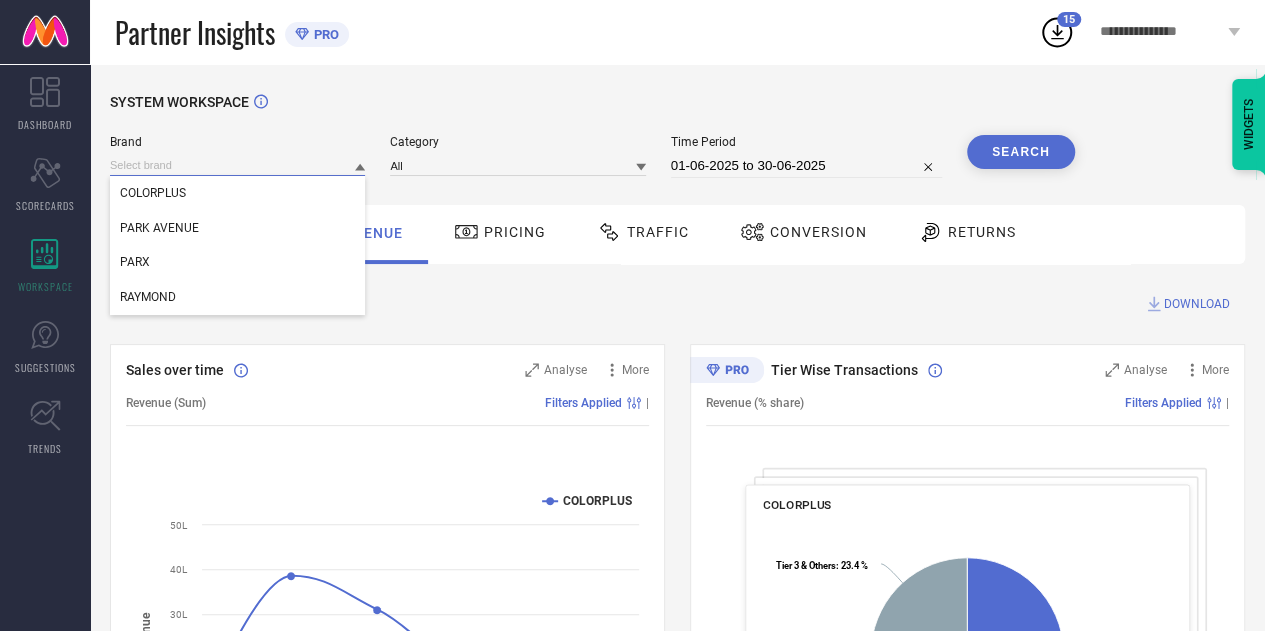 click at bounding box center [237, 165] 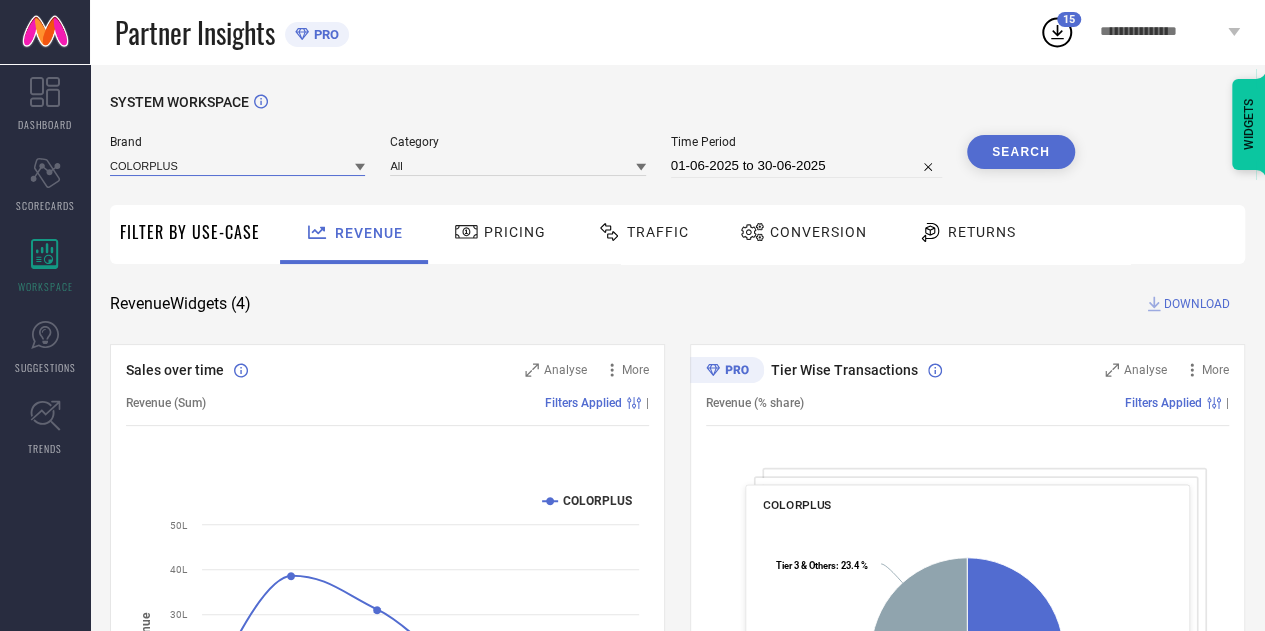click at bounding box center [237, 165] 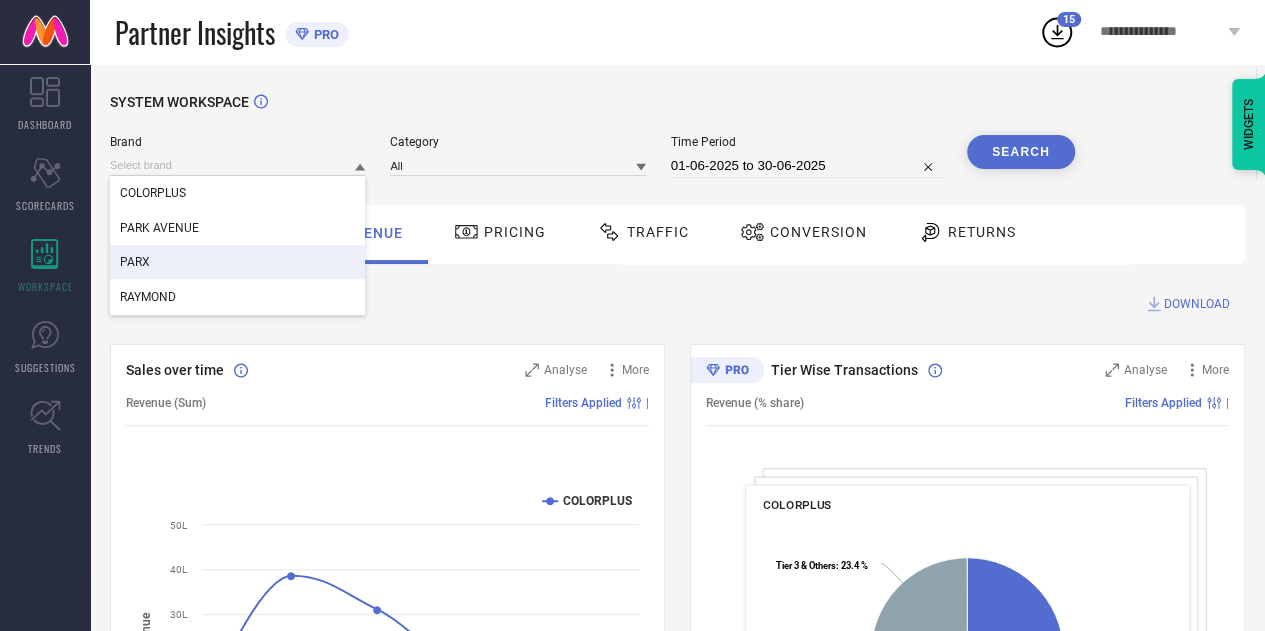click on "PARX" at bounding box center [237, 262] 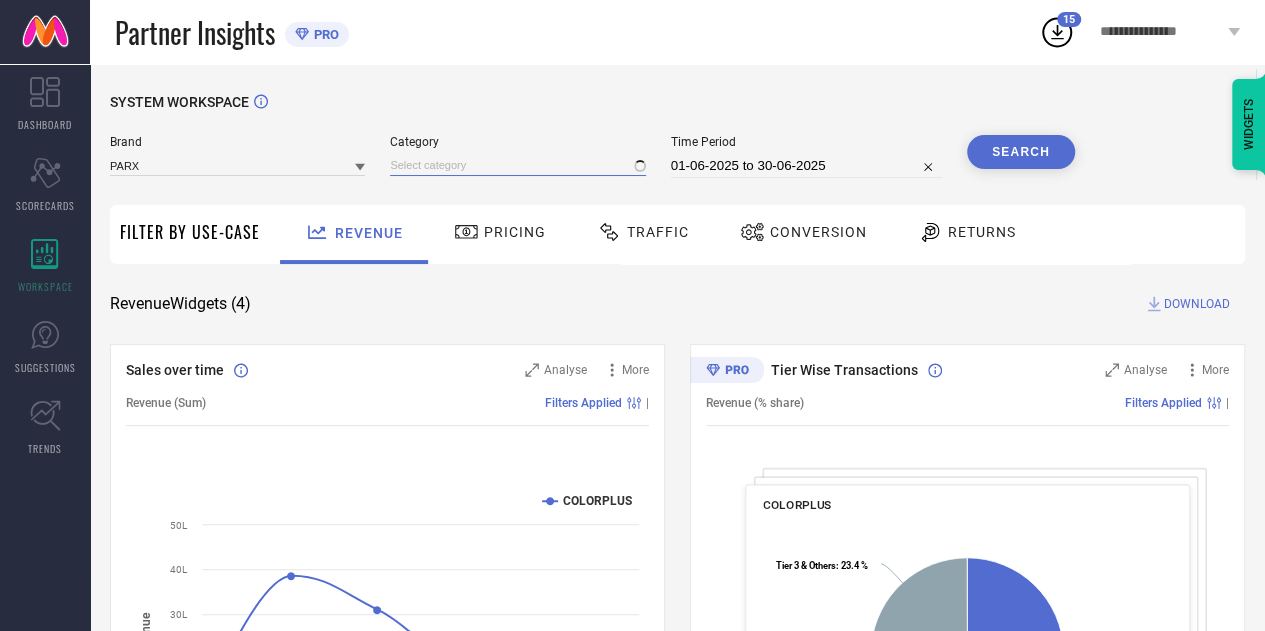 click at bounding box center (517, 165) 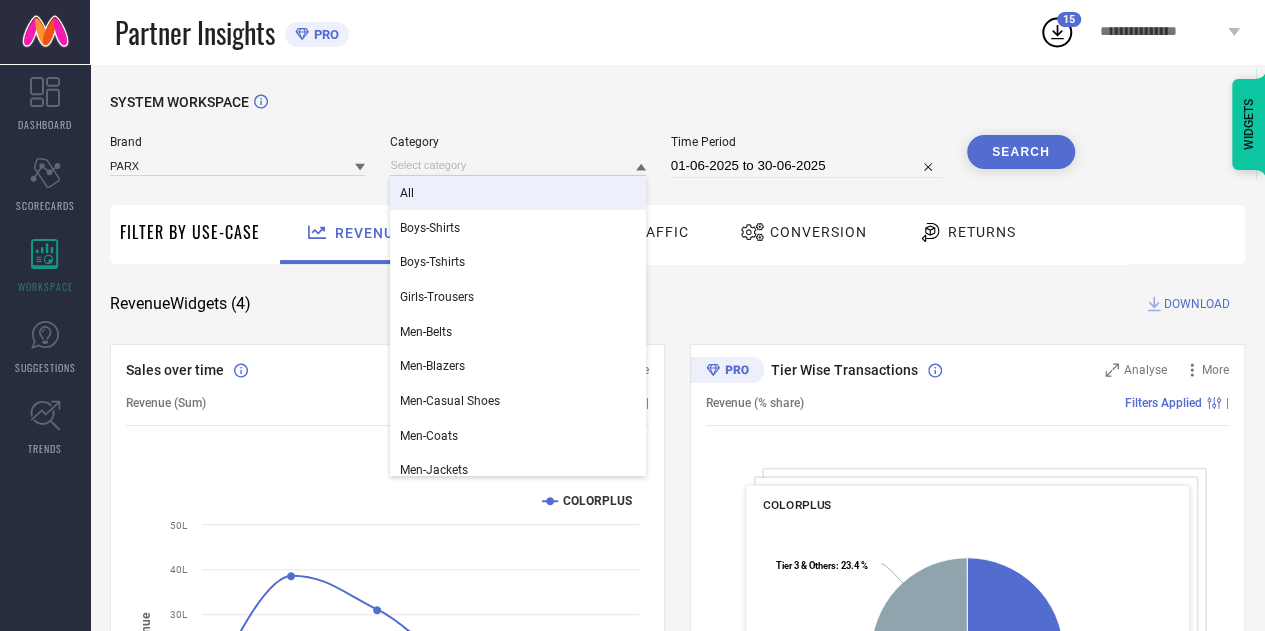click on "All" at bounding box center [517, 193] 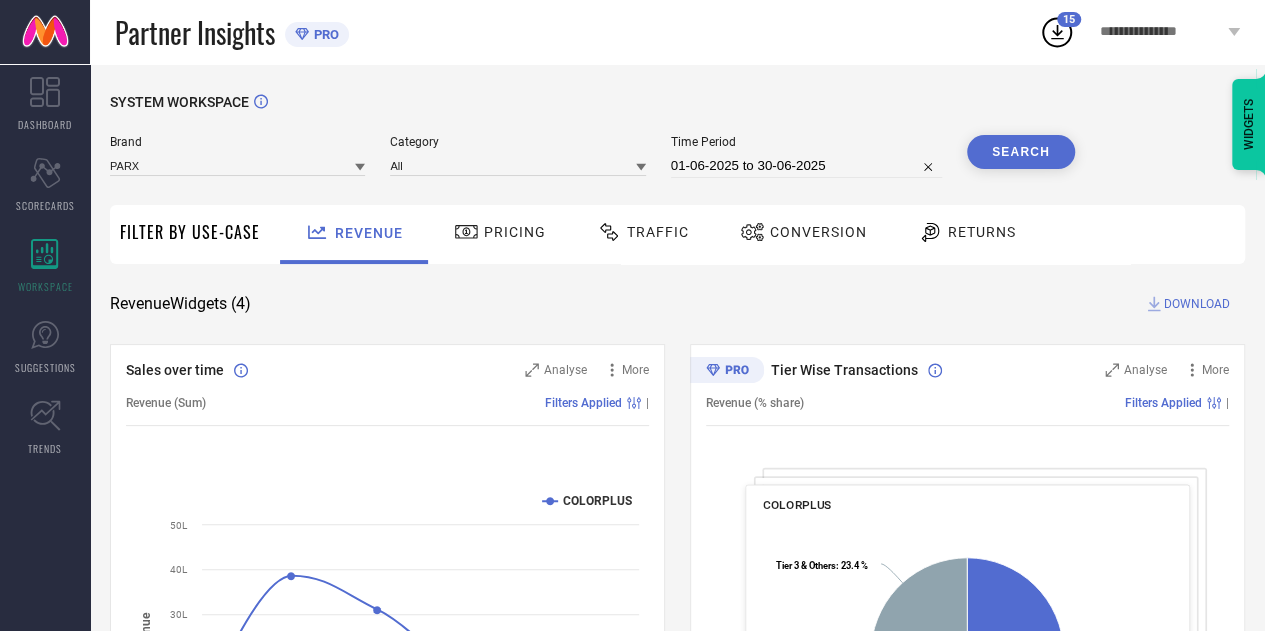 click on "Search" at bounding box center (1021, 152) 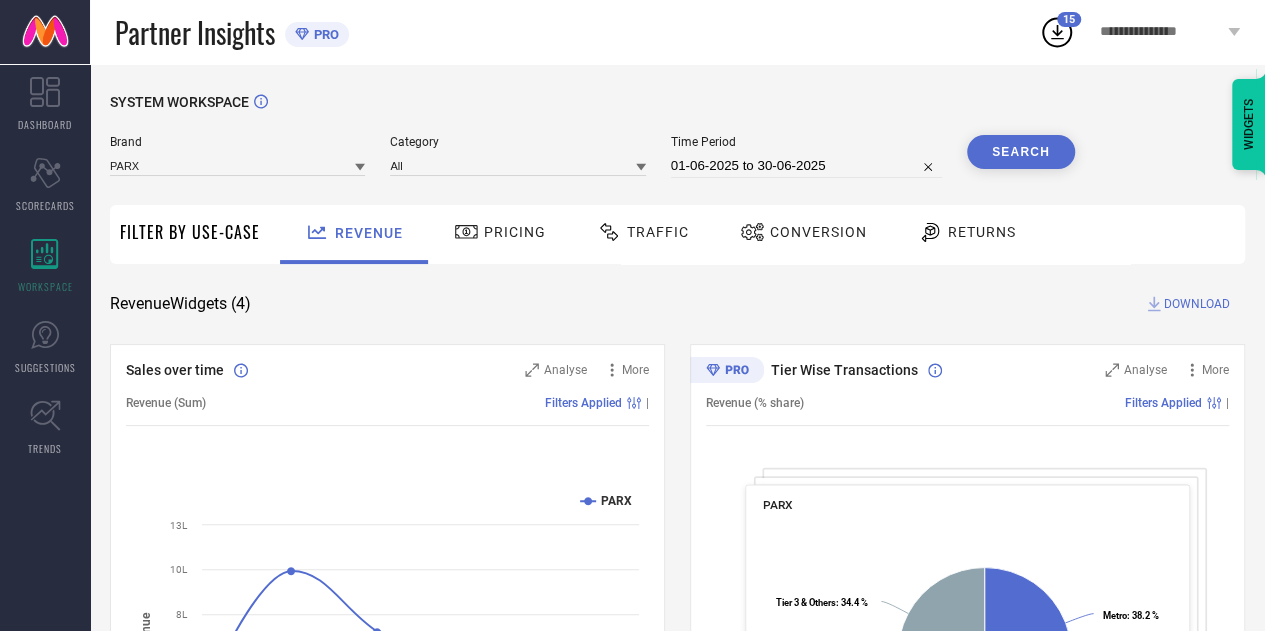 click on "DOWNLOAD" at bounding box center [1197, 304] 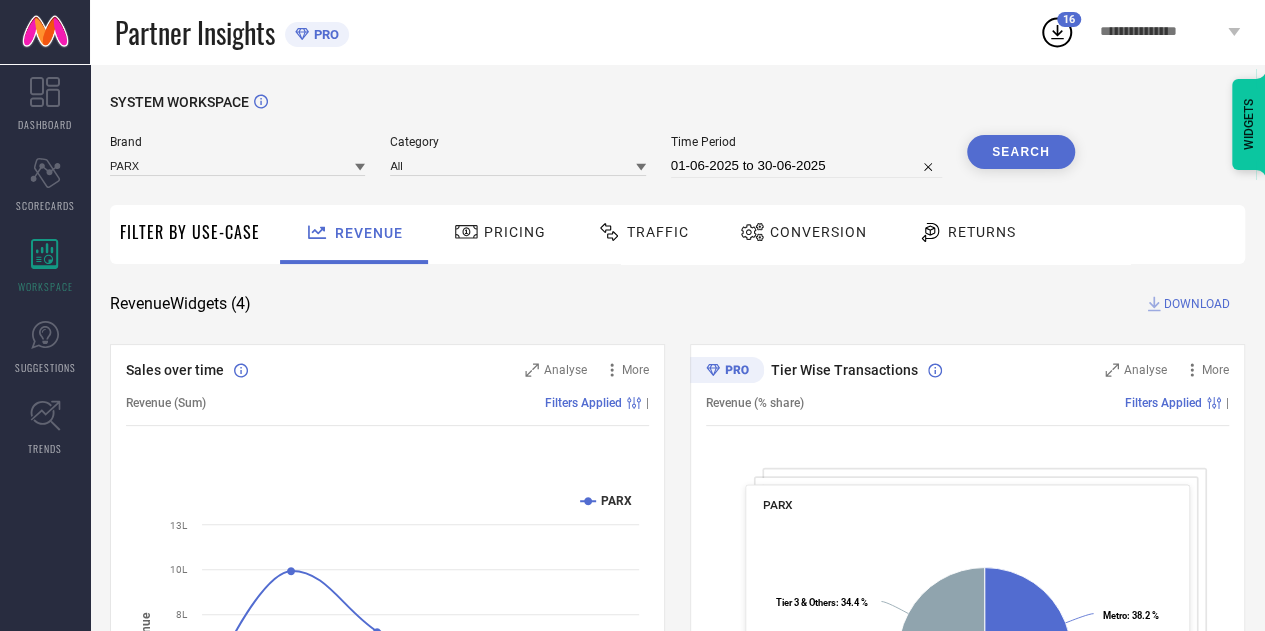 click on "DOWNLOAD" at bounding box center (1197, 304) 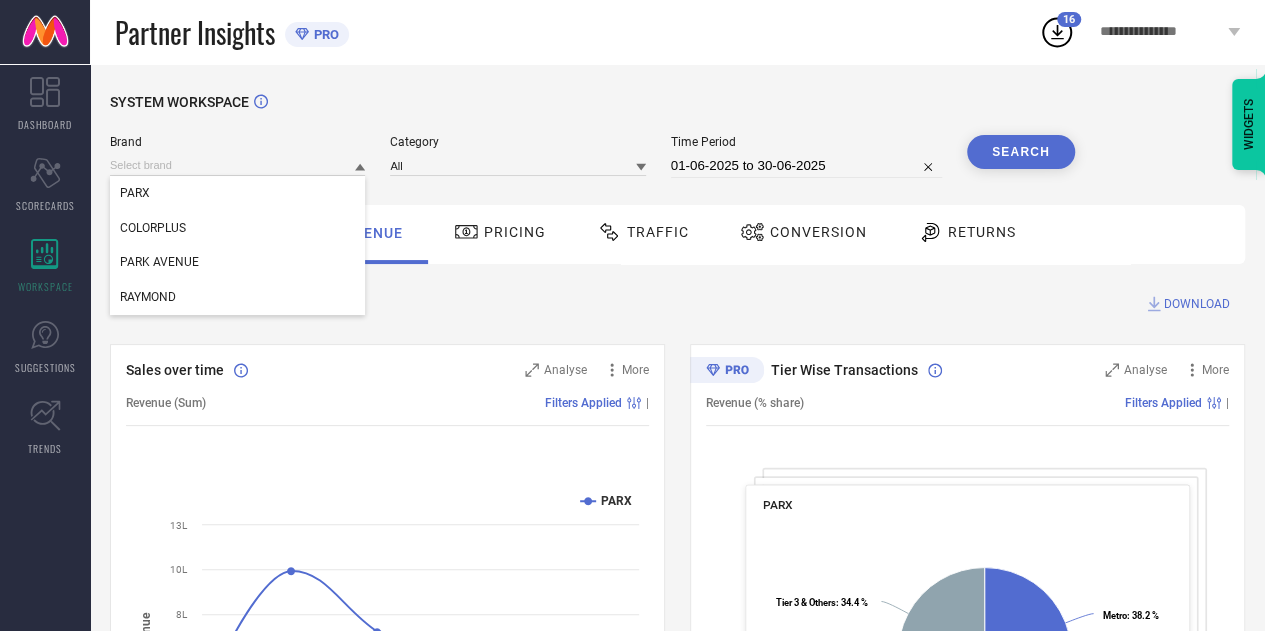 click 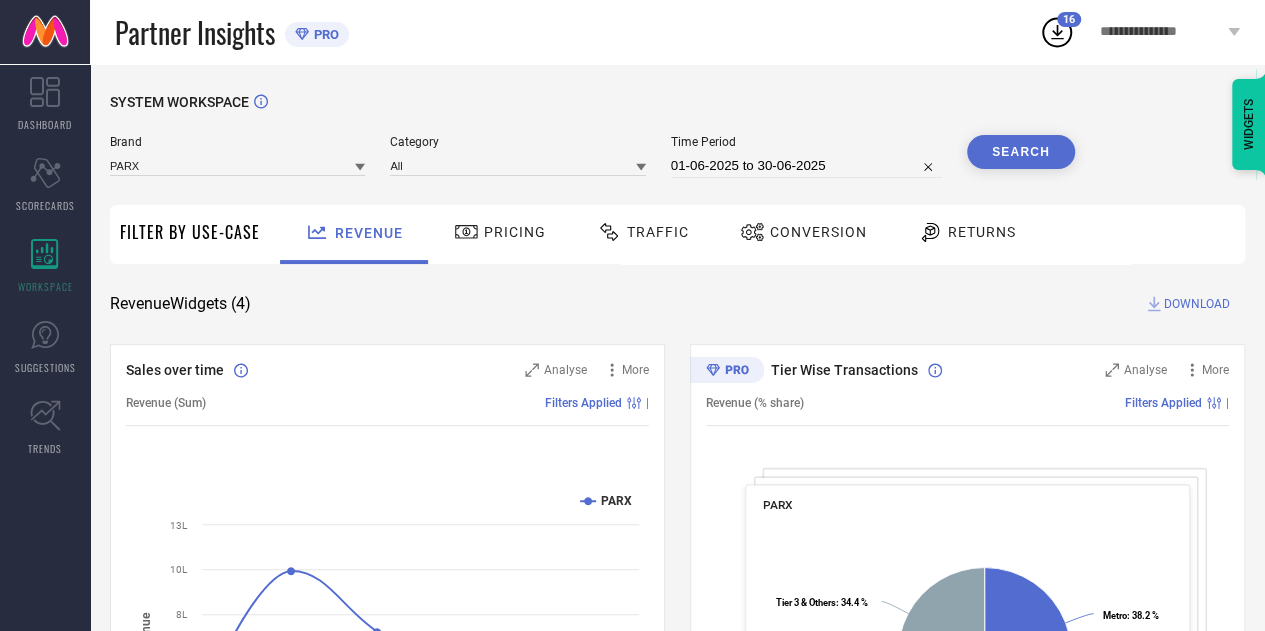 click 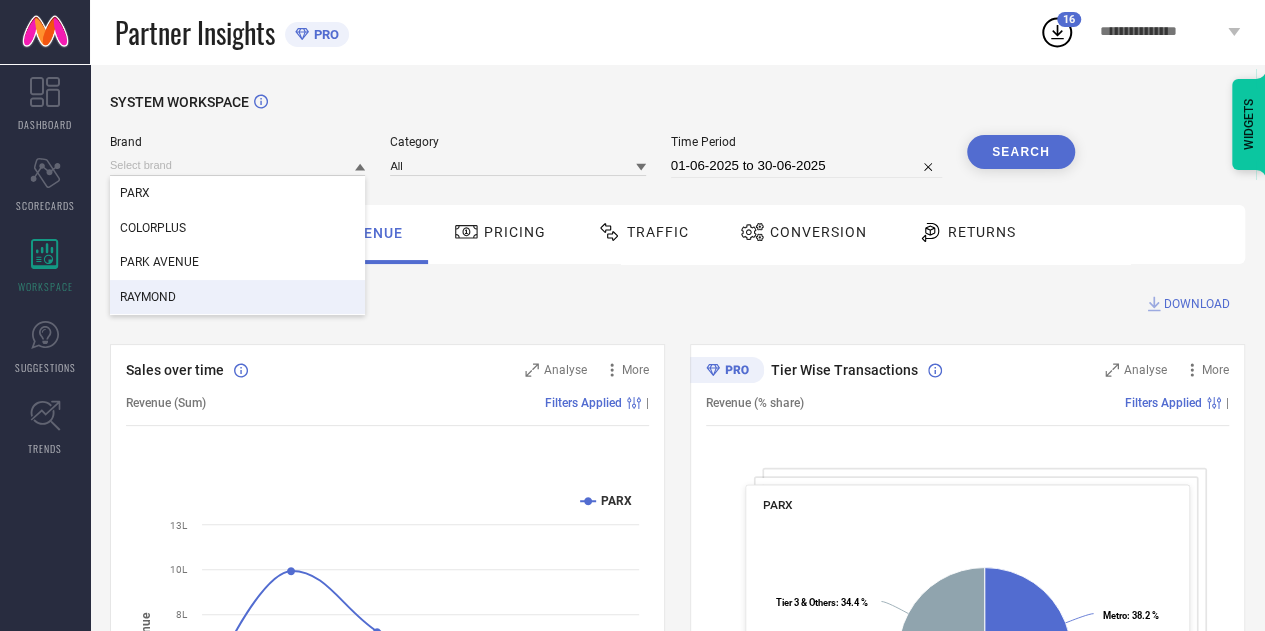click on "RAYMOND" at bounding box center [237, 297] 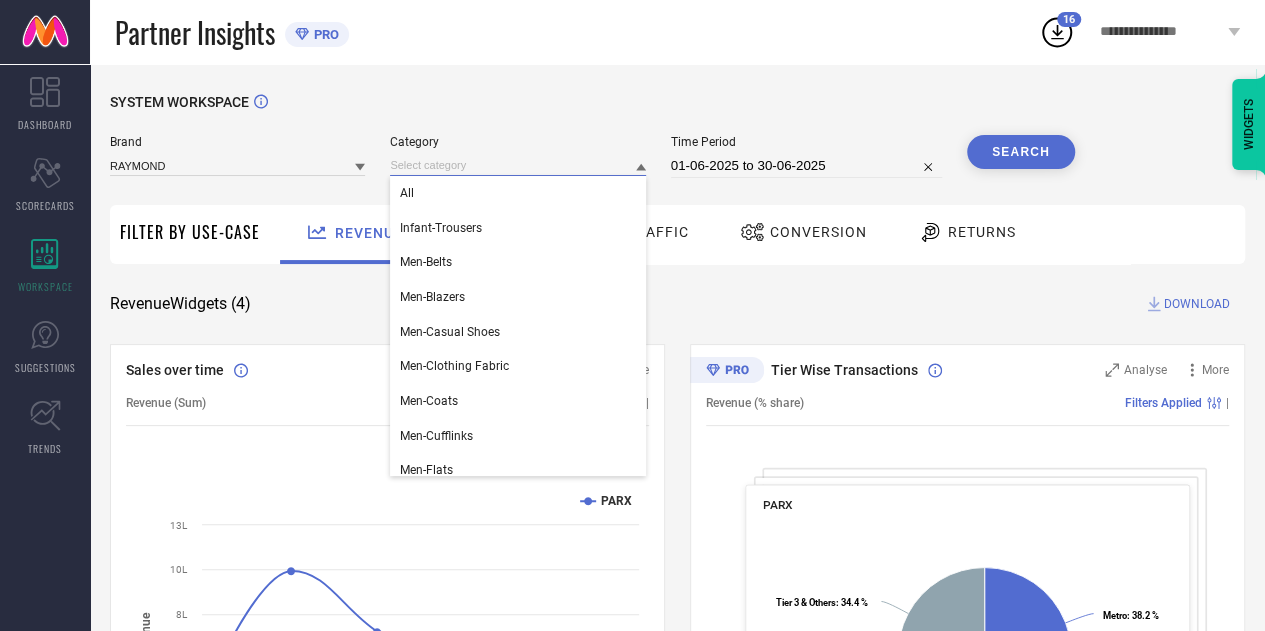 click at bounding box center [517, 165] 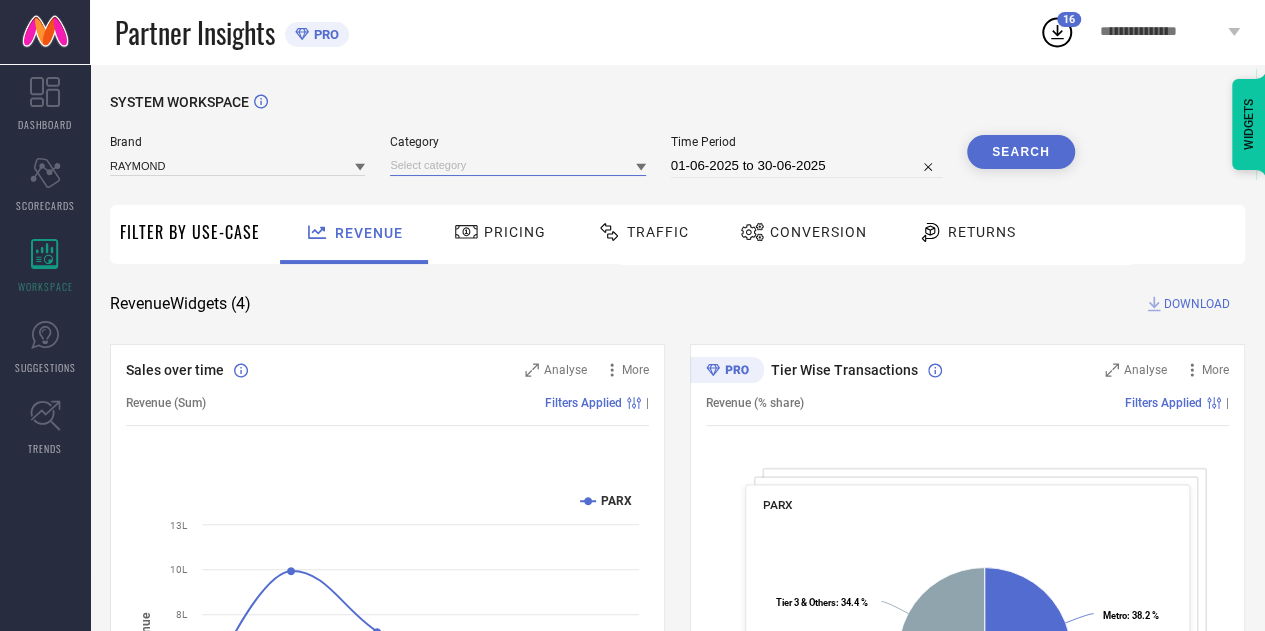 click at bounding box center [517, 165] 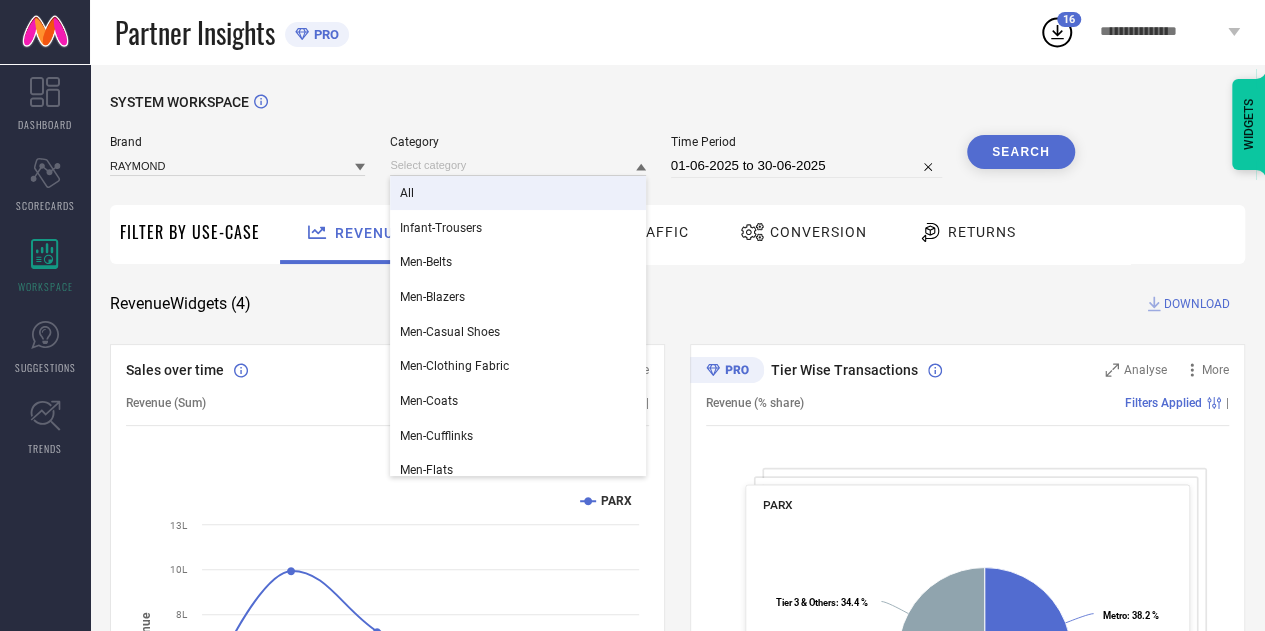 click on "All" at bounding box center (517, 193) 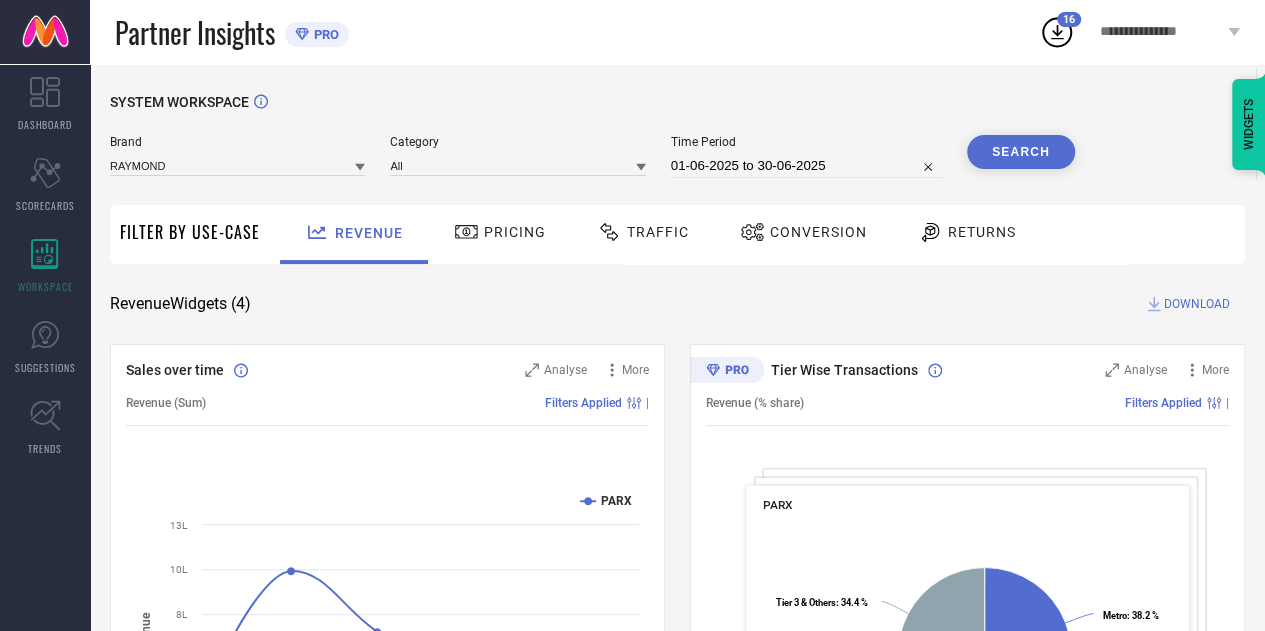 select on "5" 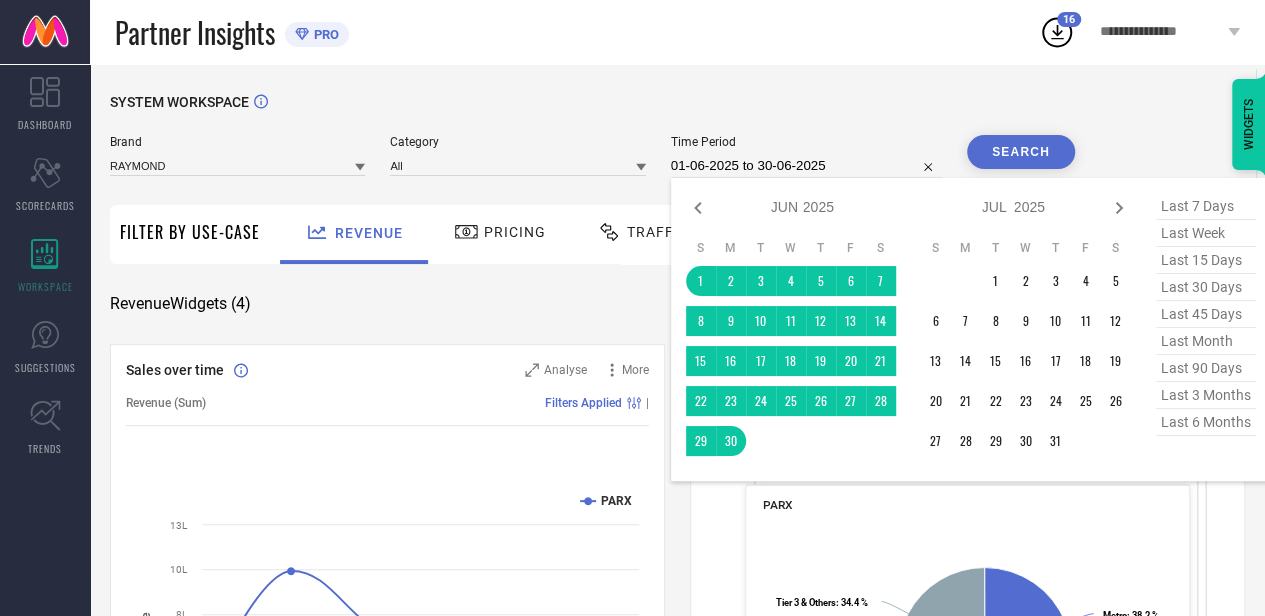 click on "01-06-2025 to 30-06-2025" at bounding box center [806, 166] 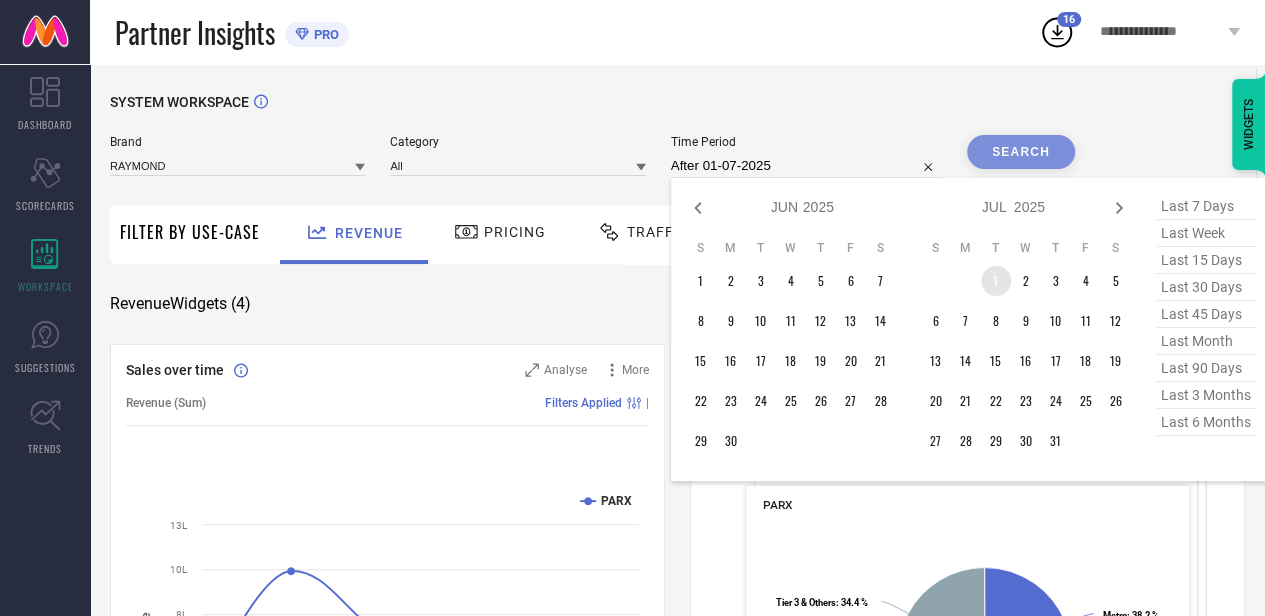 click on "1" at bounding box center (996, 281) 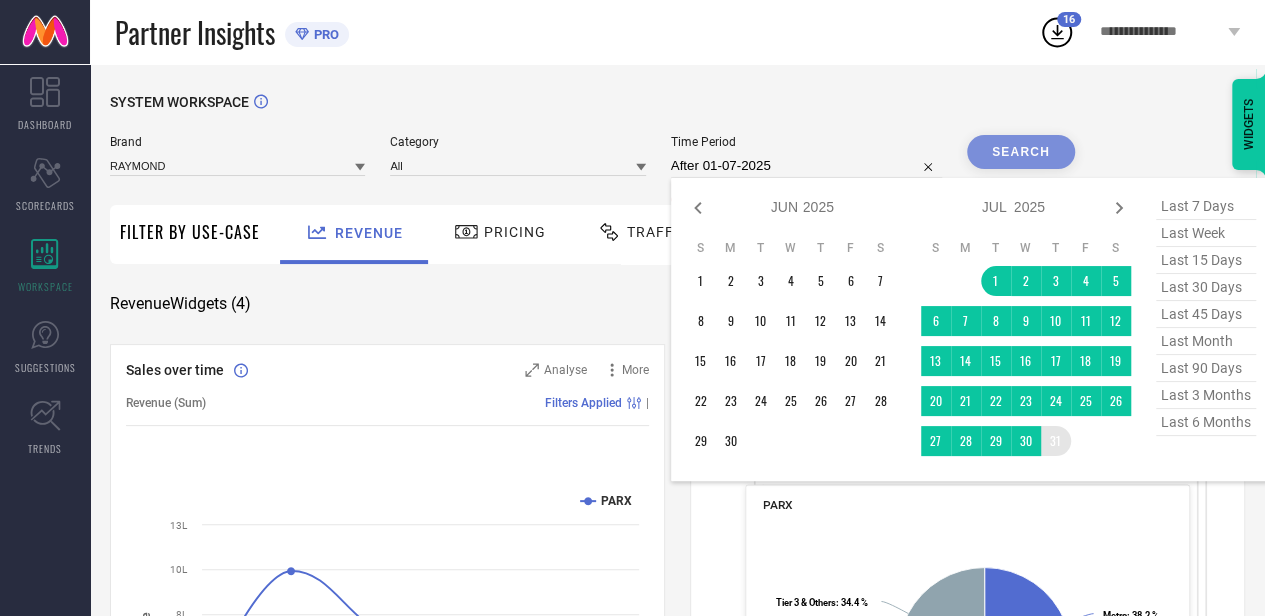 type on "01-07-2025 to 31-07-2025" 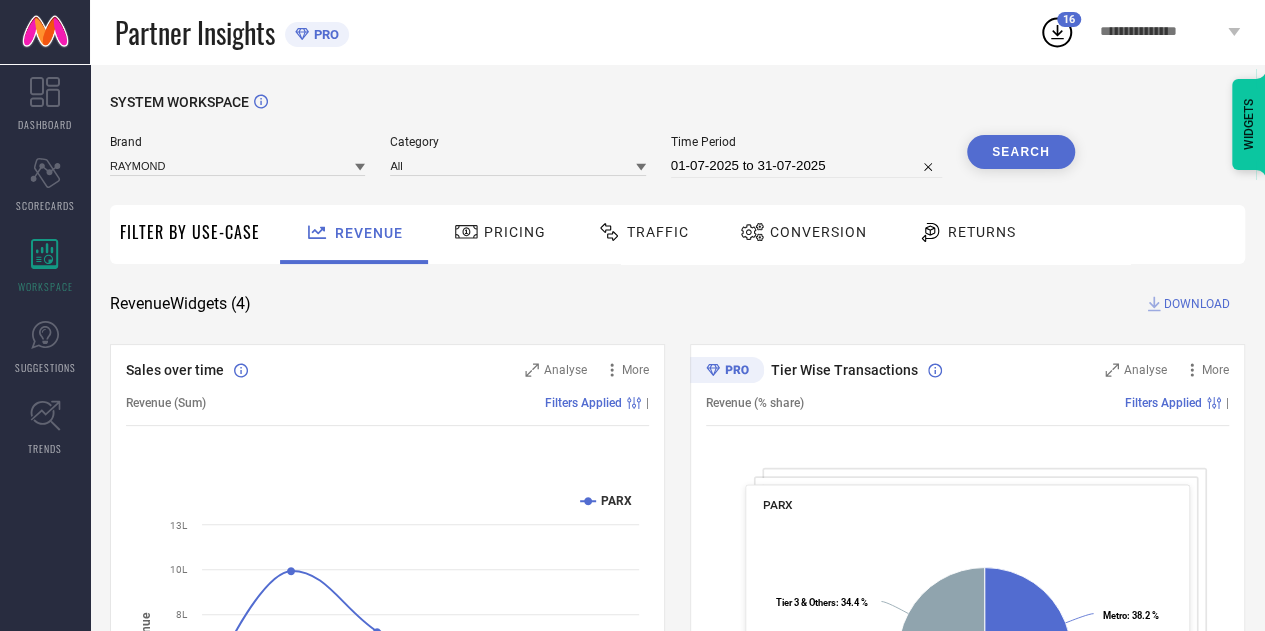 click on "Search" at bounding box center (1021, 152) 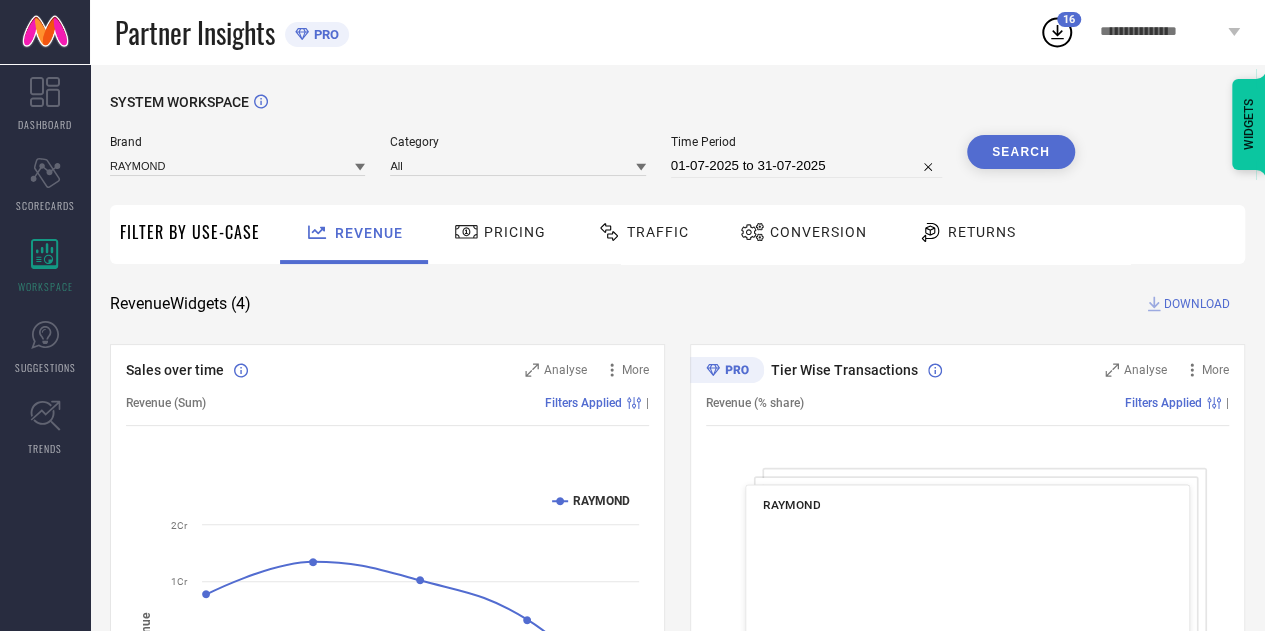click on "DOWNLOAD" at bounding box center [1197, 304] 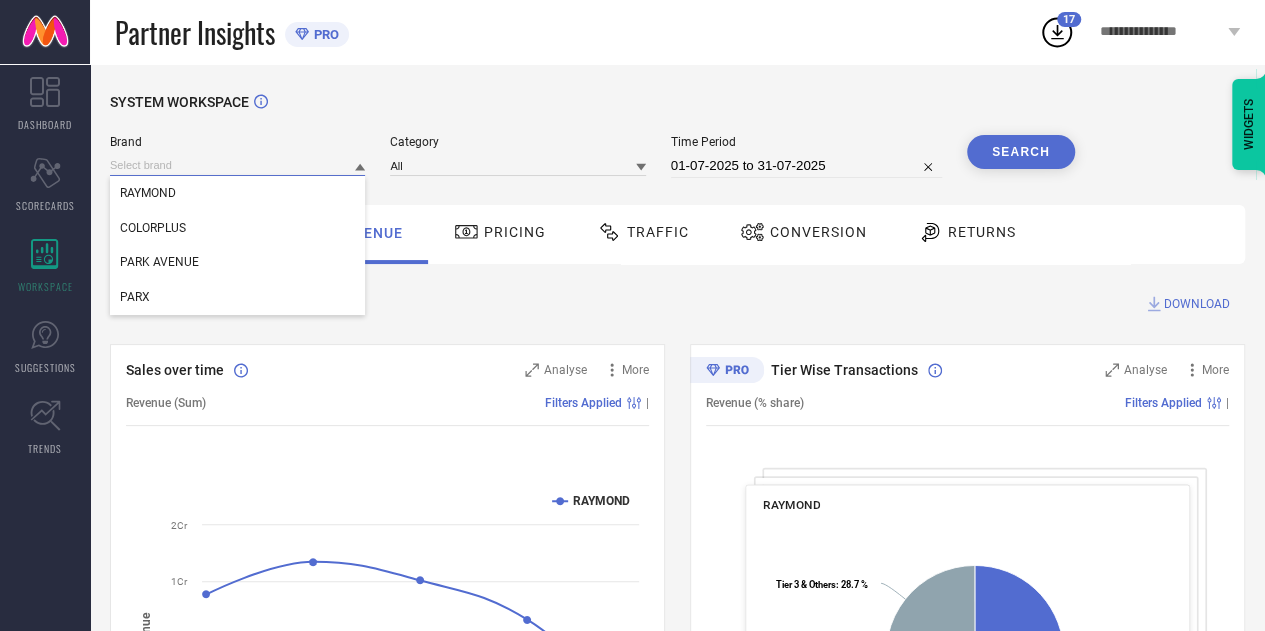 click at bounding box center (237, 165) 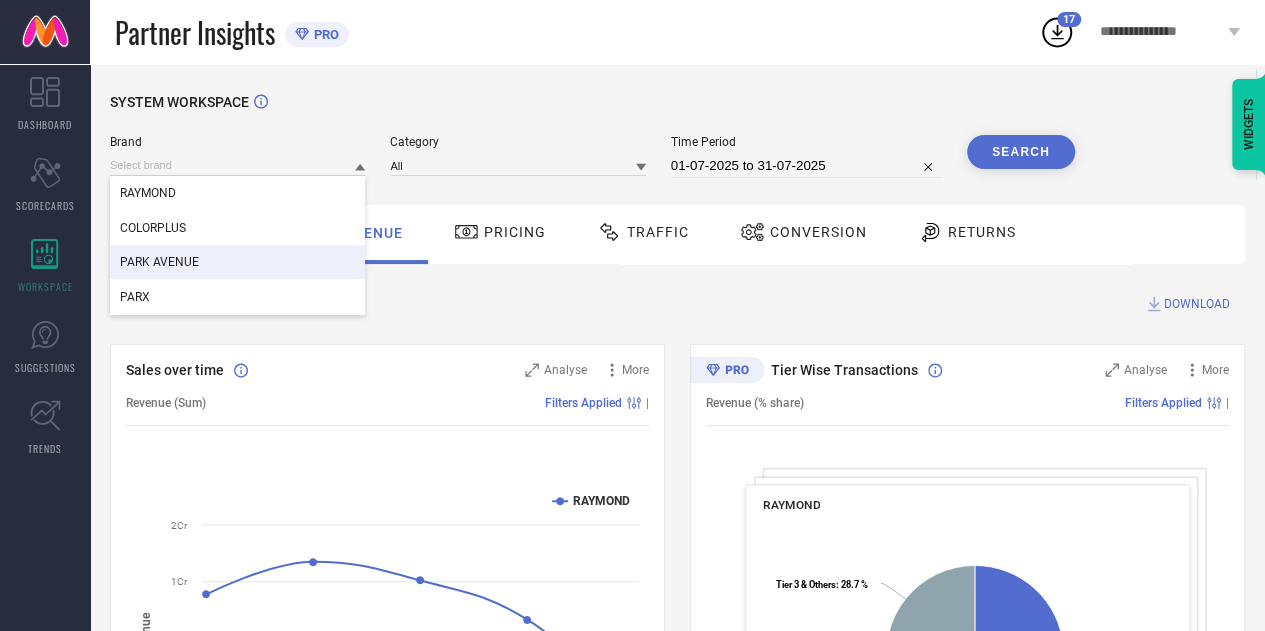 click on "PARK AVENUE" at bounding box center (237, 262) 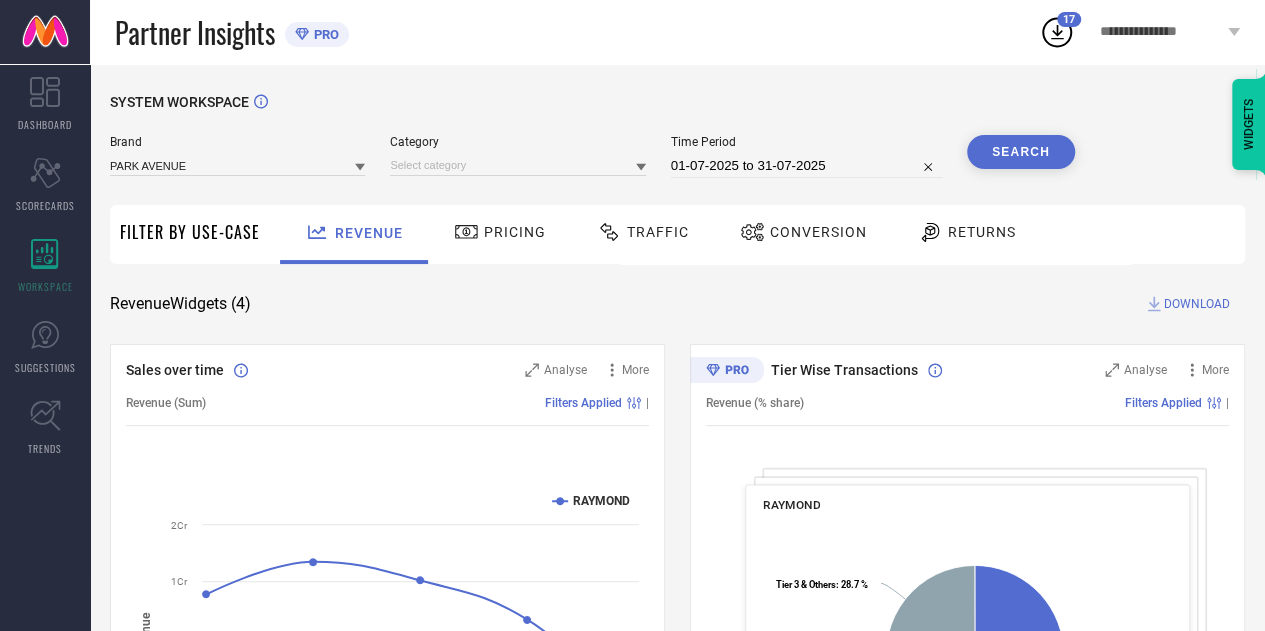 click on "Brand PARK AVENUE Category Time Period [DATE] to [DATE] Search" at bounding box center (592, 156) 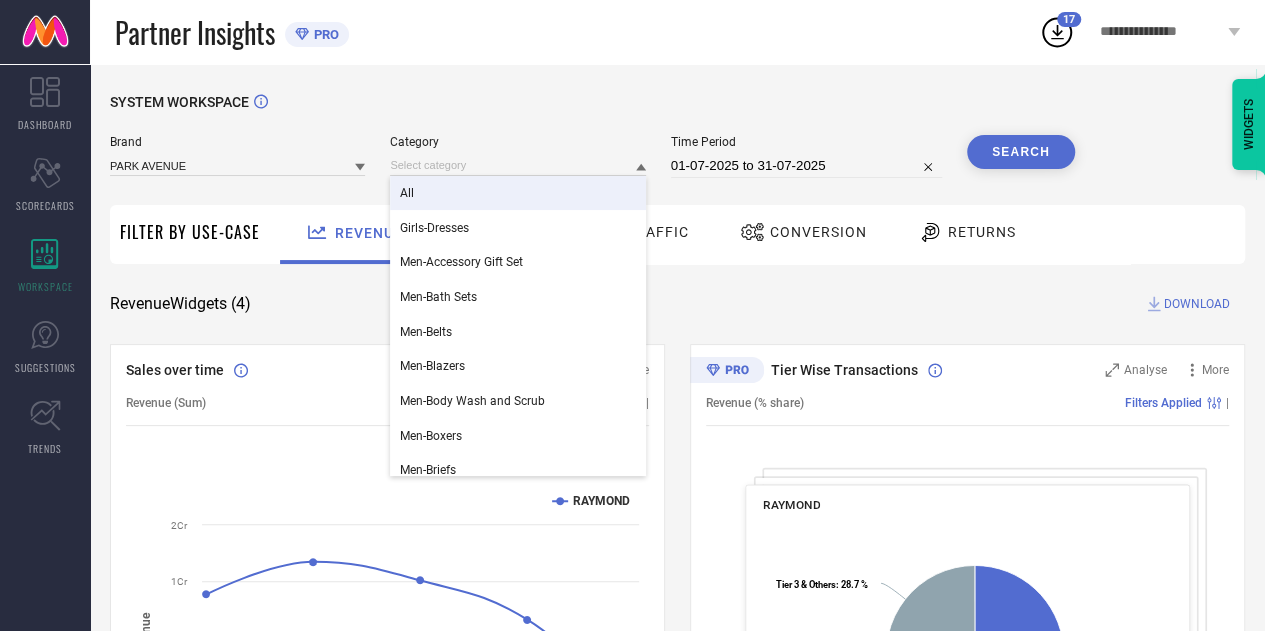 click on "All" at bounding box center (517, 193) 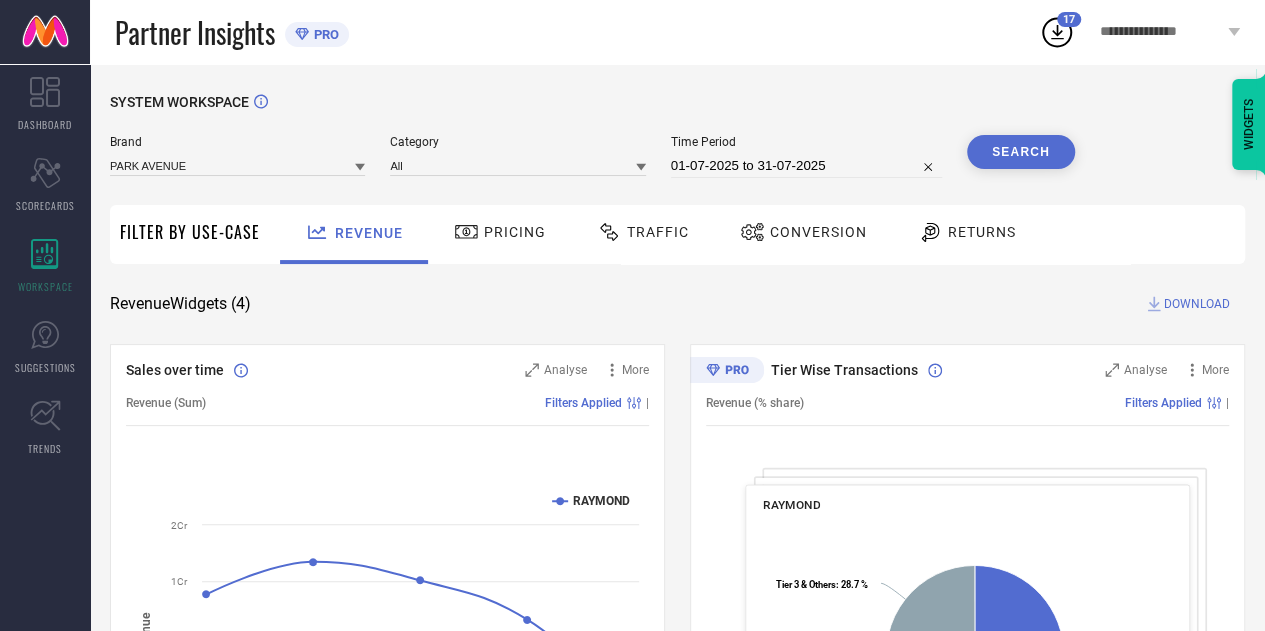 click on "Search" at bounding box center [1021, 152] 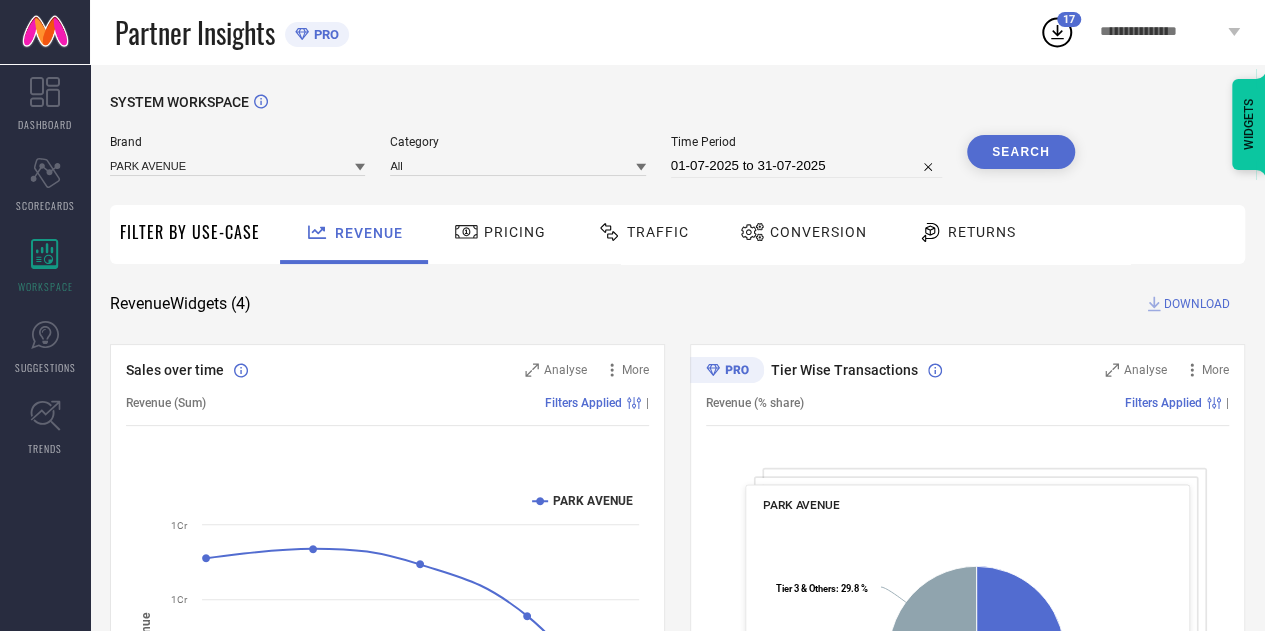 click on "DOWNLOAD" at bounding box center [1197, 304] 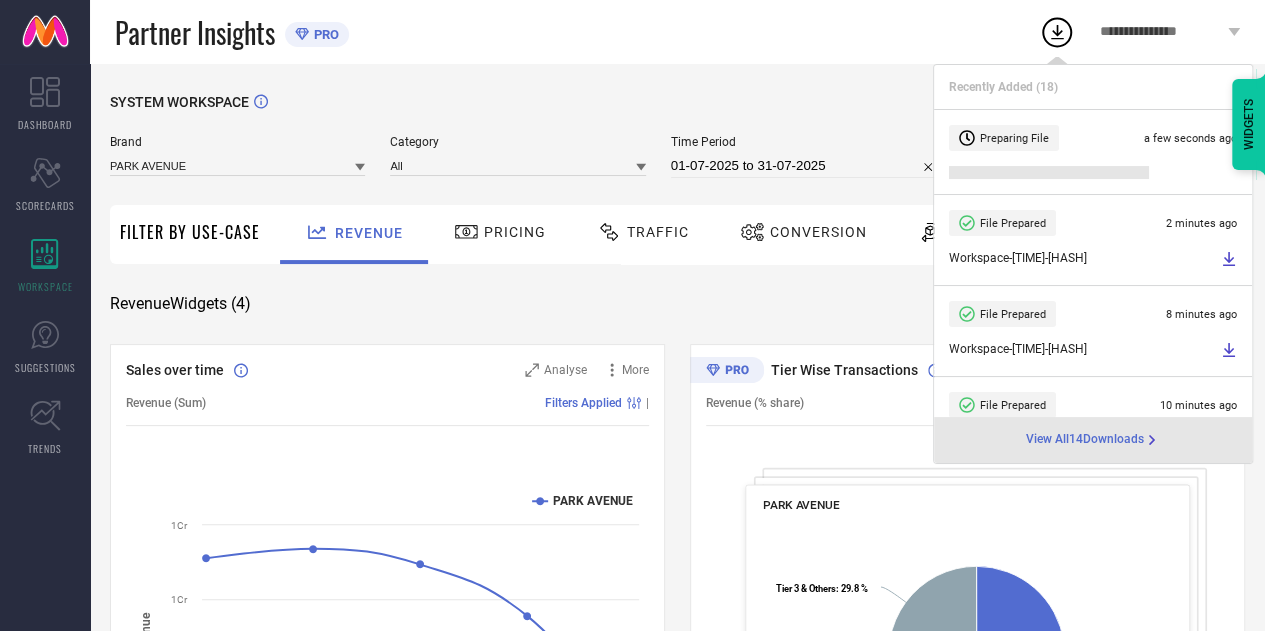click on "SYSTEM WORKSPACE Brand PARK AVENUE Category All Time Period [DATE] to [DATE] Search Filter By Use-Case Revenue Pricing Traffic Conversion Returns Revenue  Widgets ( 4 ) DOWNLOAD Sales over time Analyse More Revenue (Sum) Filters Applied |  Created with Highcharts 9.3.3 Time Aggregate Revenue PARK AVENUE [DATE] [DATE] [DATE] [DATE] [DATE] [NUMBER]L [NUMBER]L [NUMBER]Cr [NUMBER]Cr Tier Wise Transactions Analyse More Revenue (% share) Filters Applied |  PARK AVENUE Created with Highcharts 9.3.3 Metro : [PERCENT] ​ Metro : [PERCENT] Tier 1A : [PERCENT] ​ Tier 1A : [PERCENT] Tier 1B : [PERCENT] ​ Tier 1B : [PERCENT] Tier 2 : [PERCENT] ​ Tier 2 : [PERCENT] Tier 3 & Others : [PERCENT] ​ Tier 3 & Others : [PERCENT] Region Wise Transactions Analyse More Revenue (% share) Filters Applied |  PARK AVENUE Created with Highcharts 9.3.3 East : [PERCENT] ​ East : [PERCENT] East/North East : [PERCENT] ​ East/North East : [PERCENT] North : [PERCENT] ​ North : [PERCENT] South : [PERCENT] ​ South : [PERCENT] West : [PERCENT] ​ West : [PERCENT] State Wise Transactions Analyse |" at bounding box center (677, 731) 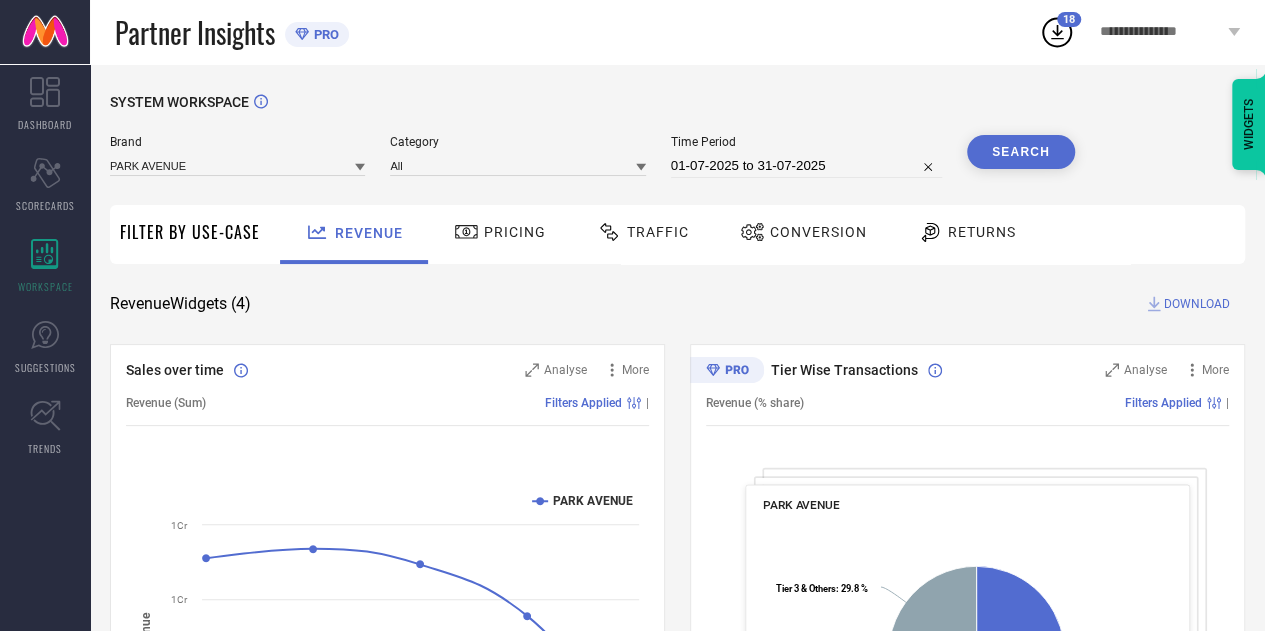 click on "DOWNLOAD" at bounding box center [1197, 304] 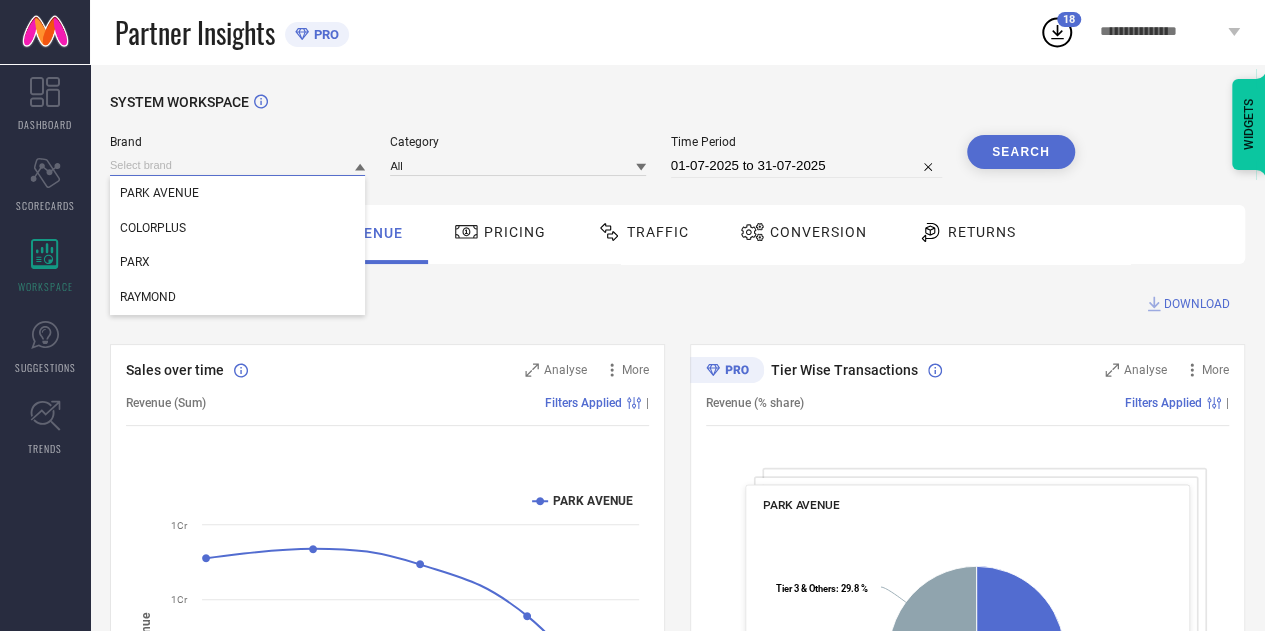 click at bounding box center (237, 165) 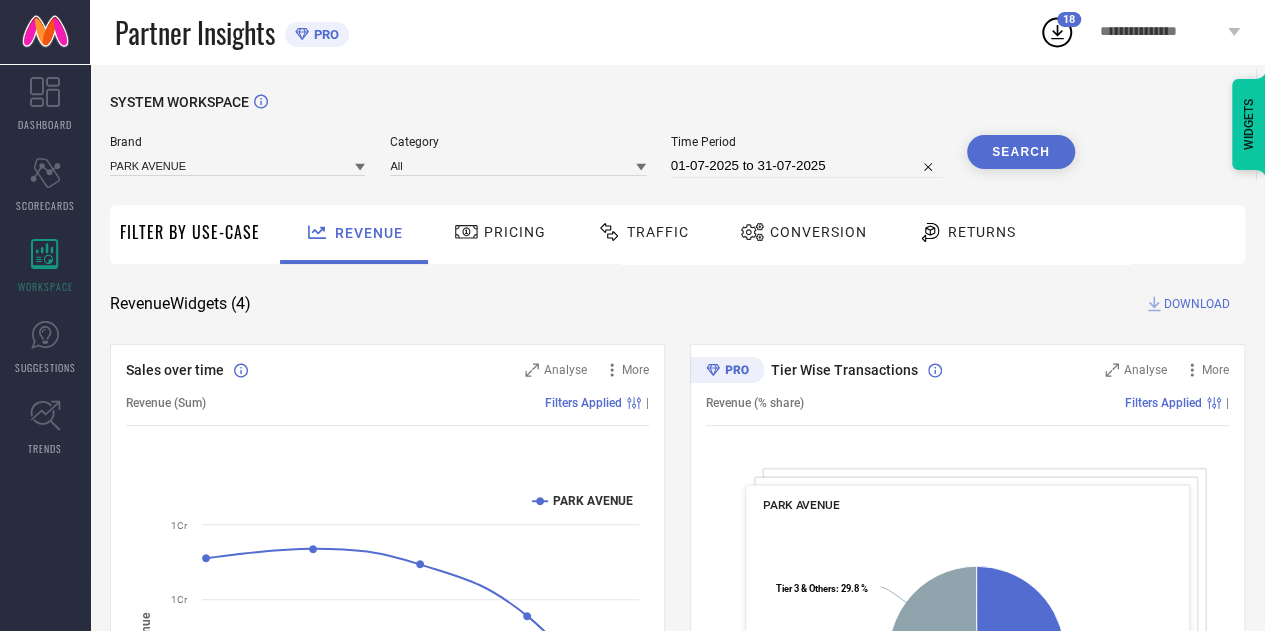 click 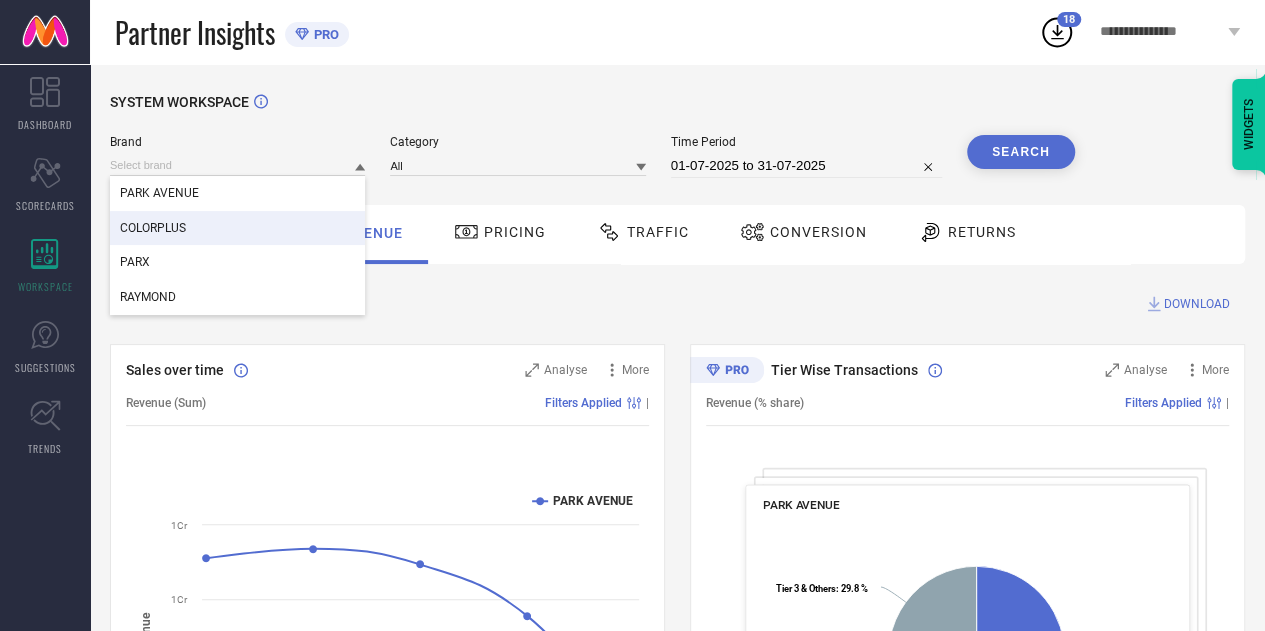 click on "COLORPLUS" at bounding box center (237, 228) 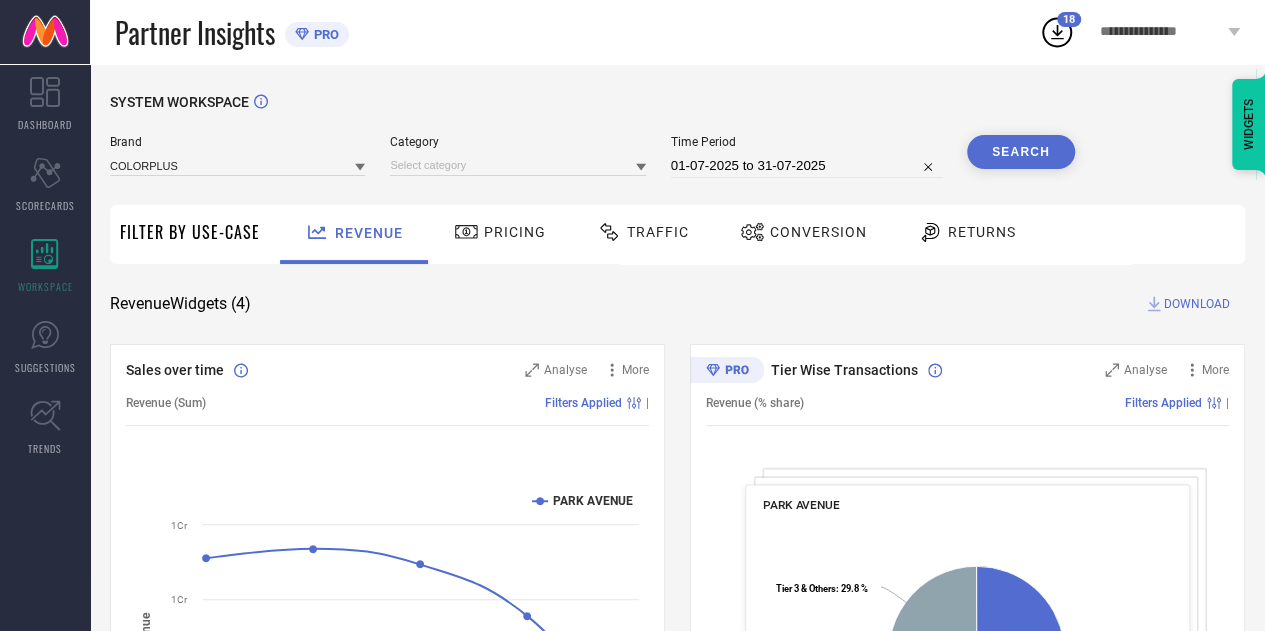 click 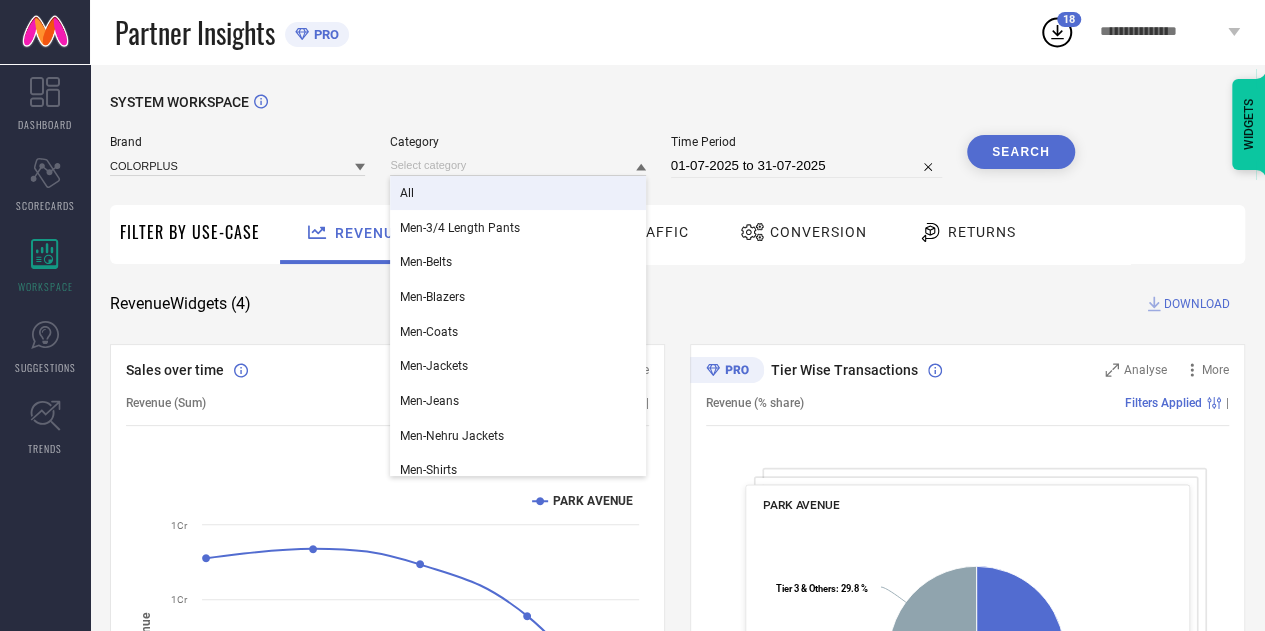 click on "All" at bounding box center [517, 193] 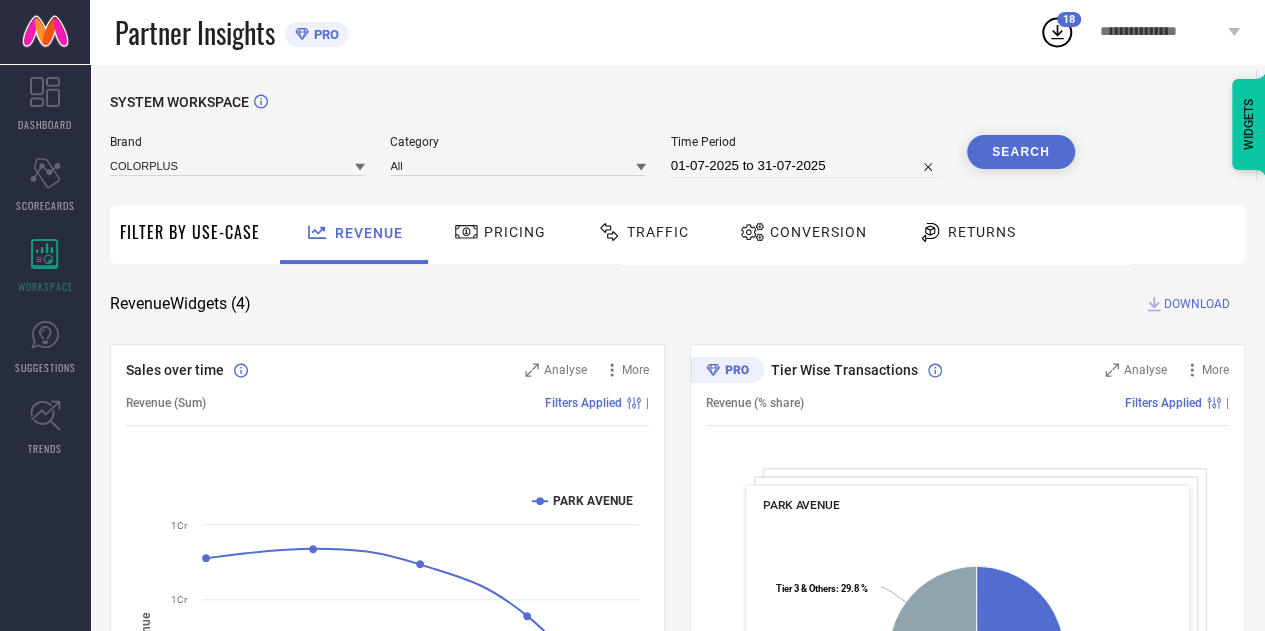 click on "Search" at bounding box center (1021, 152) 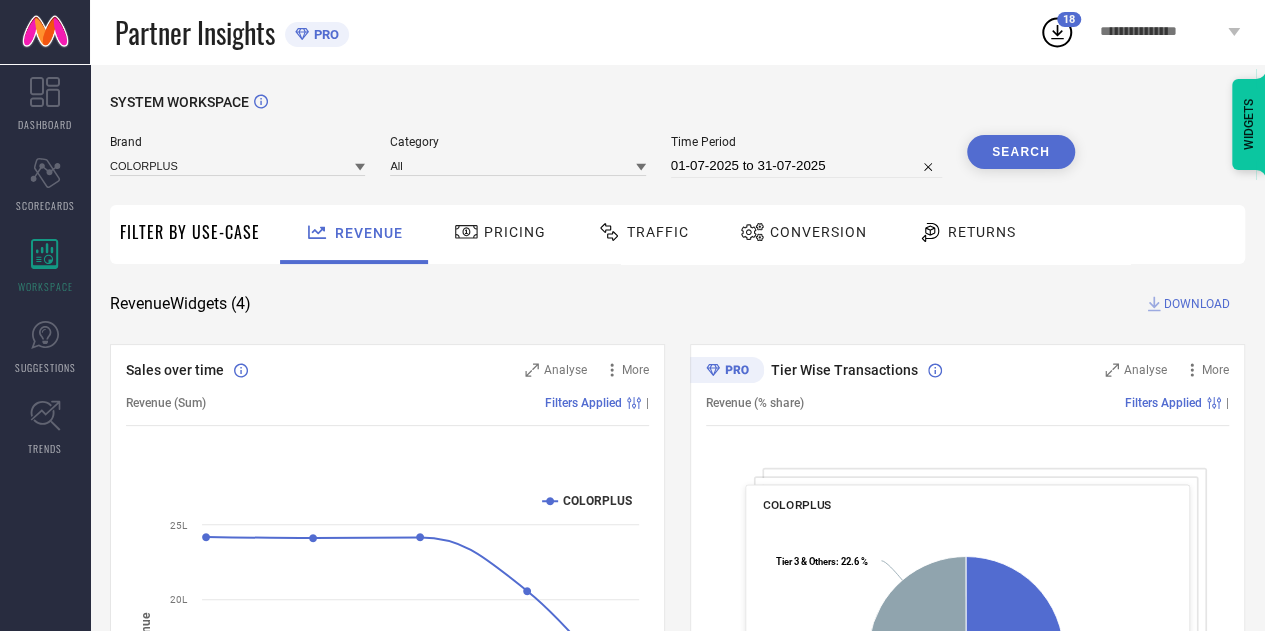 click on "Search" at bounding box center [1021, 152] 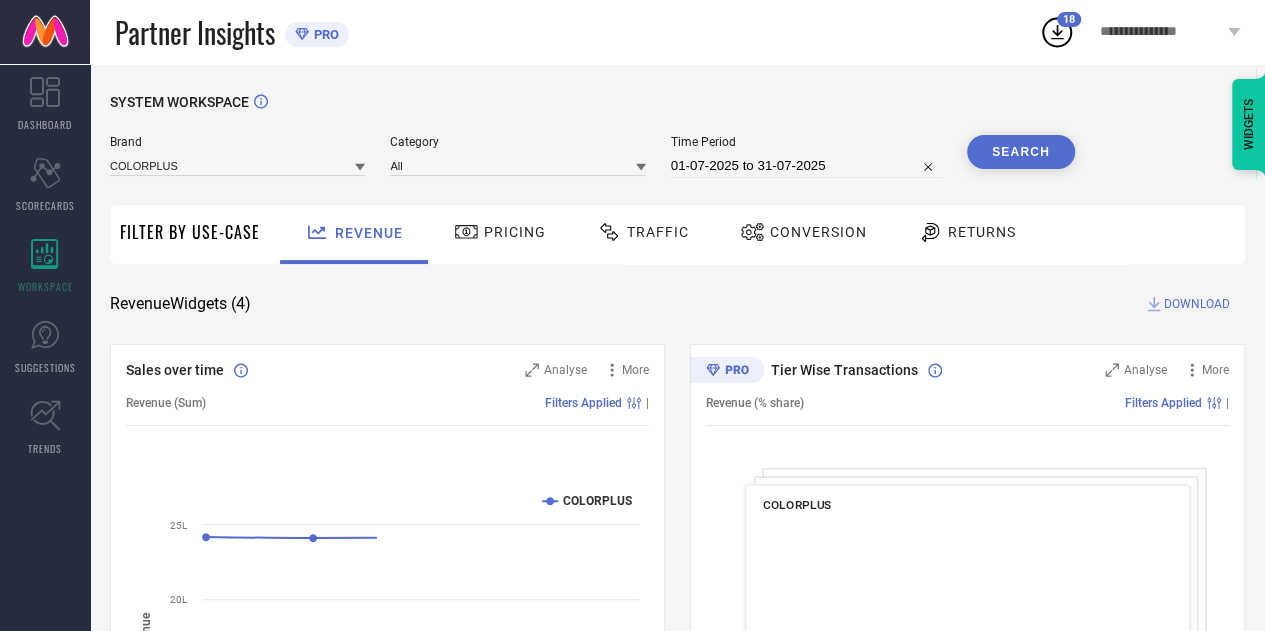 click on "SYSTEM WORKSPACE Brand COLORPLUS Category All Time Period [DATE] to [DATE] Search Filter By Use-Case Revenue Pricing Traffic Conversion Returns Revenue  Widgets ( 4 ) DOWNLOAD Sales over time Analyse More Revenue (Sum) Filters Applied |  Created with Highcharts 9.3.3 Time Aggregate Revenue COLORPLUS [DATE] [DATE] [DATE] [DATE] [DATE] [NUMBER]L [NUMBER]L [NUMBER]L [NUMBER]L Tier Wise Transactions Analyse More Revenue (% share) Filters Applied |  COLORPLUS Created with Highcharts 9.3.3 Metro : [PERCENT] ​ Metro : [PERCENT] Tier 1A : [PERCENT] ​ Tier 1A : [PERCENT] Tier 1B : [PERCENT] ​ Tier 1B : [PERCENT] Tier 2 : [PERCENT] ​ Tier 2 : [PERCENT] Tier 3 & Others : [PERCENT] ​ Tier 3 & Others : [PERCENT] Region Wise Transactions Analyse More Revenue (% share) Filters Applied |  COLORPLUS Created with Highcharts 9.3.3 East : [PERCENT] ​ East : [PERCENT] East/North East : [PERCENT] ​ East/North East : [PERCENT] North : [PERCENT] ​ North : [PERCENT] South : [PERCENT] ​ South : [PERCENT] West : [PERCENT] ​ West : [PERCENT] State Wise Transactions Analyse More |  + -" at bounding box center [677, 731] 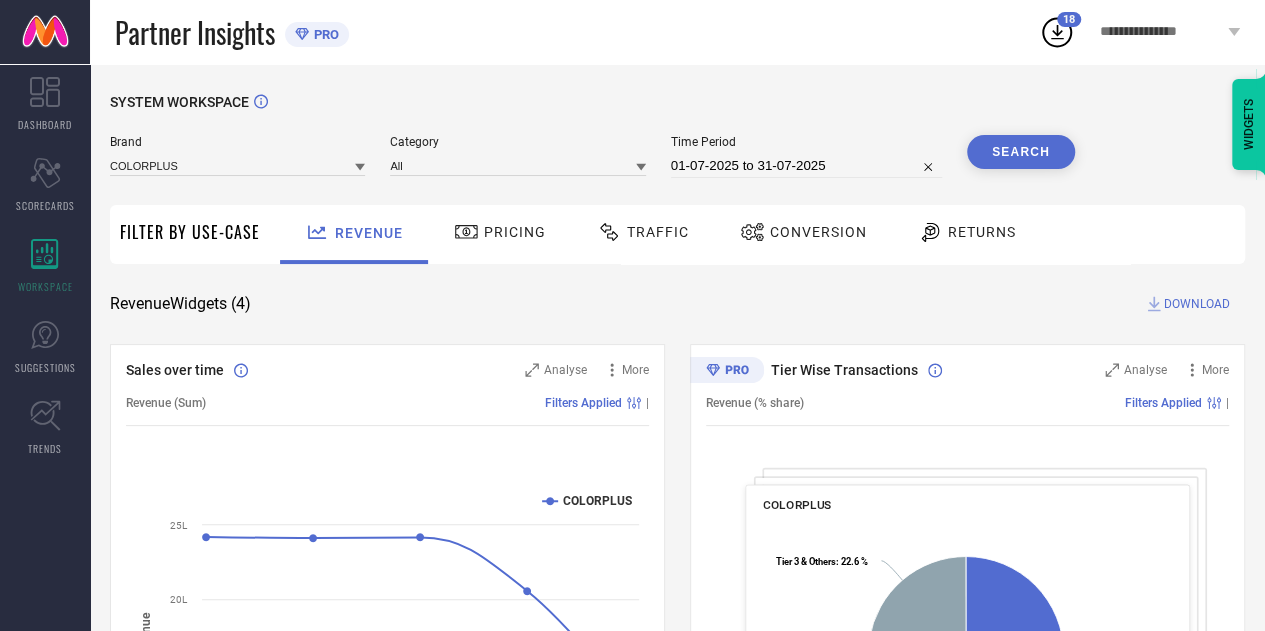 click on "DOWNLOAD" at bounding box center [1197, 304] 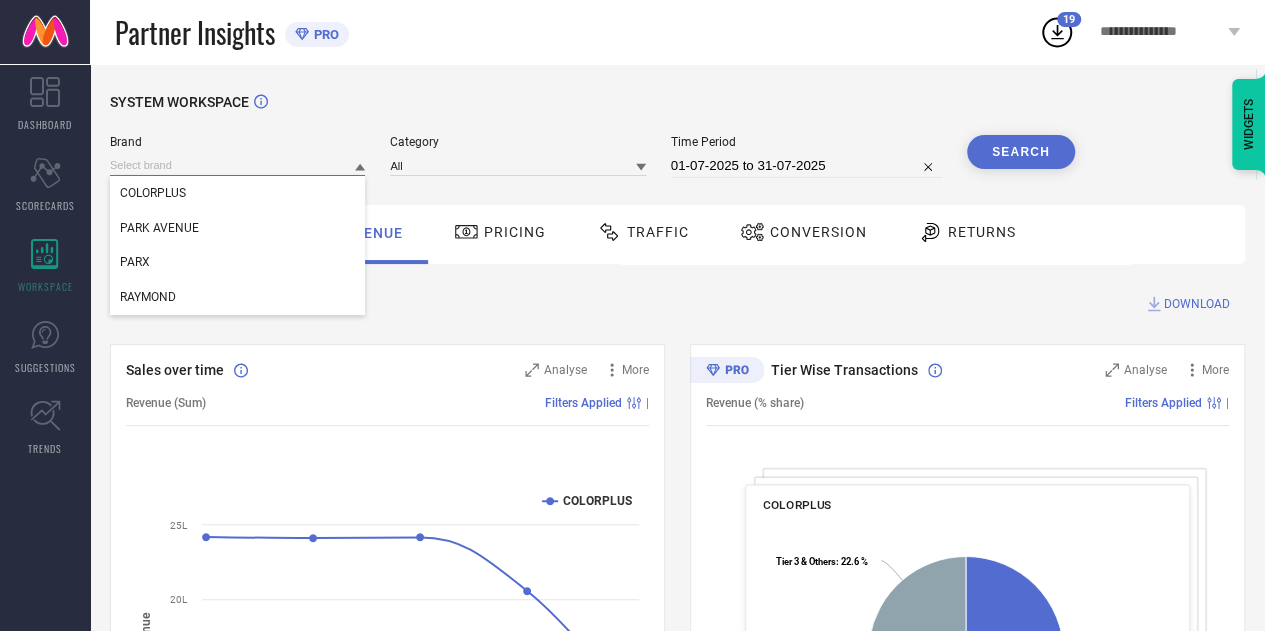 click at bounding box center (237, 165) 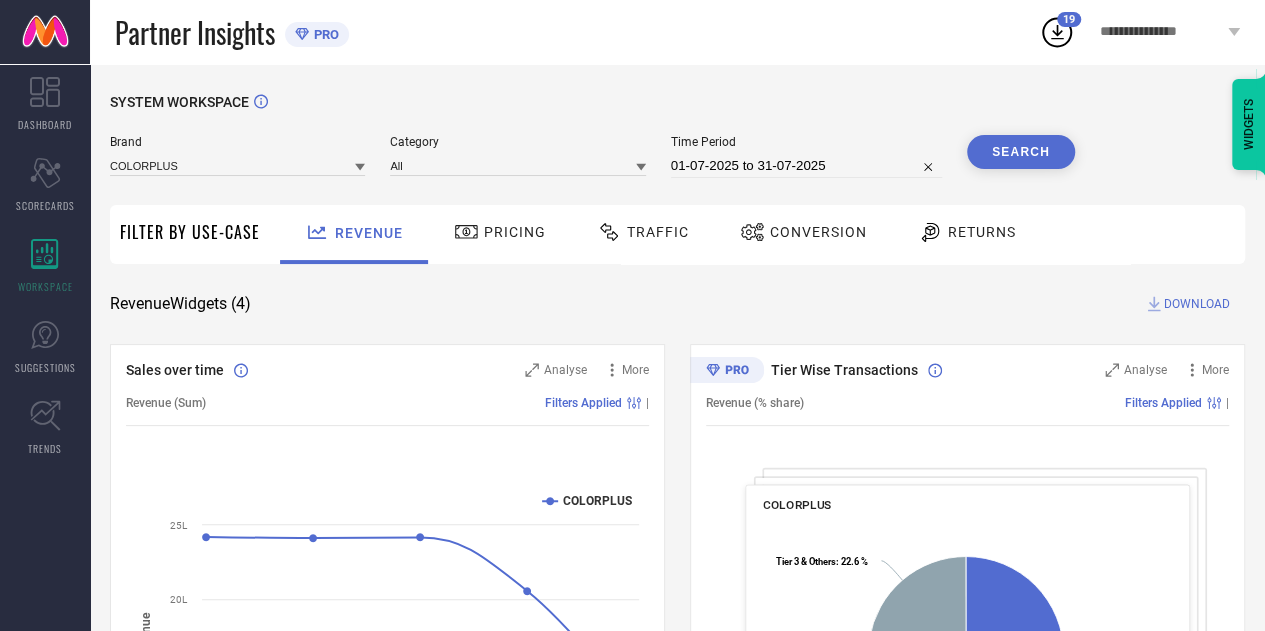 click at bounding box center [360, 166] 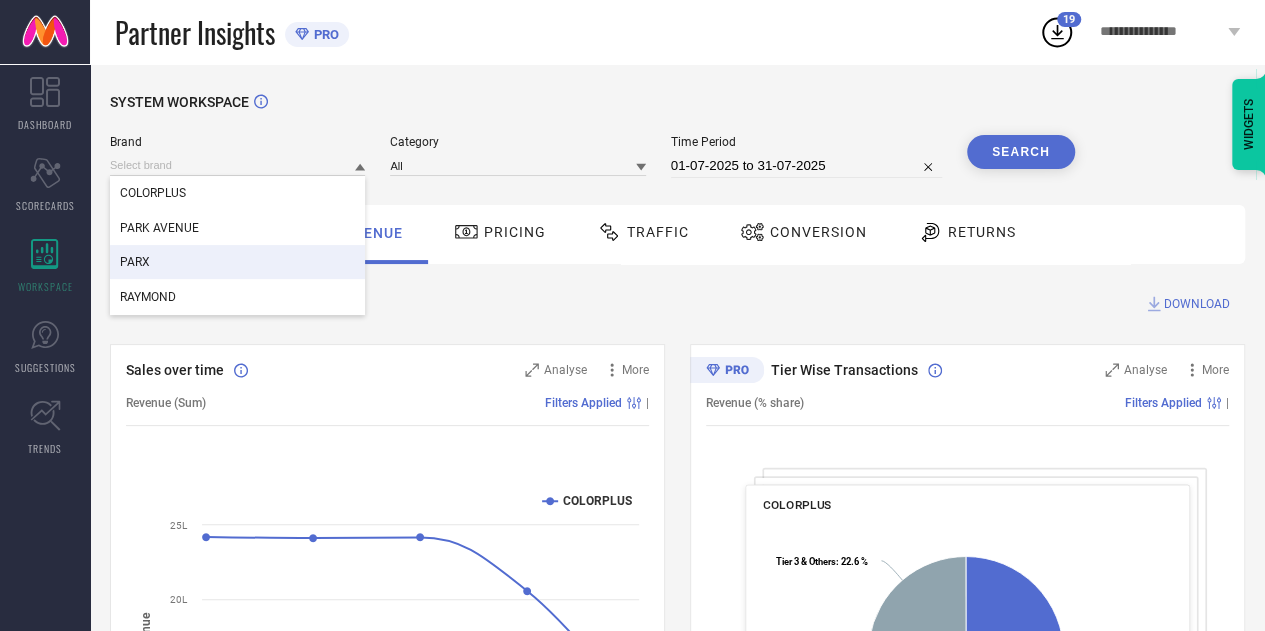 click on "PARX" at bounding box center (237, 262) 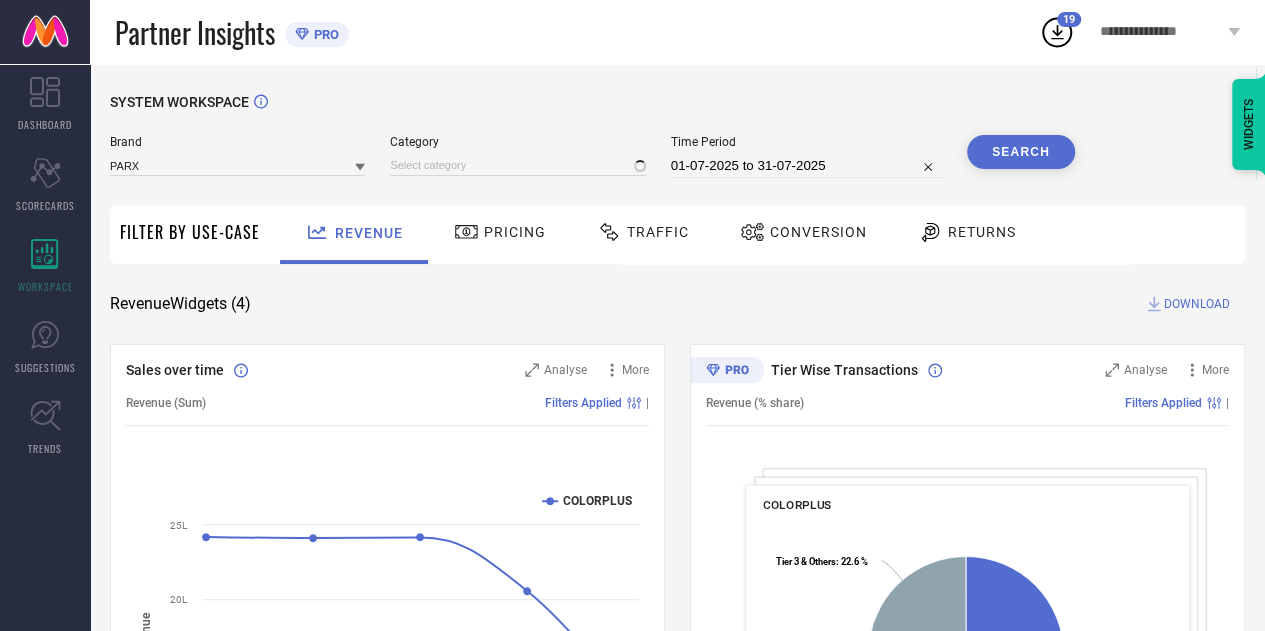click at bounding box center [639, 165] 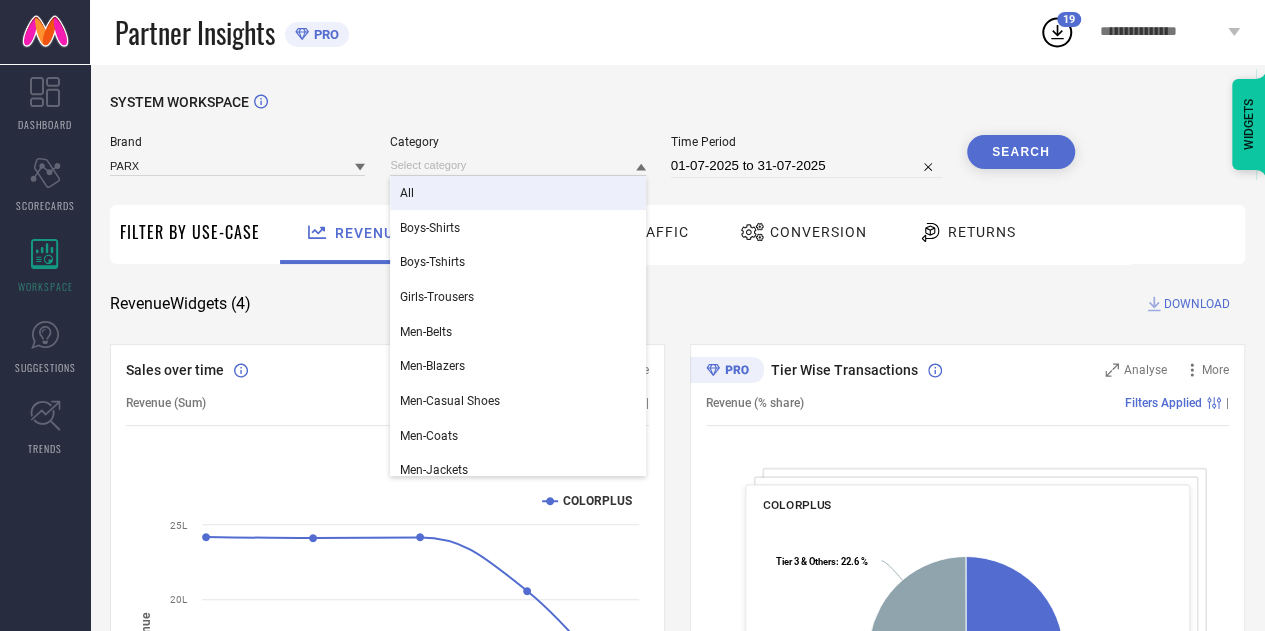 click on "All" at bounding box center (517, 193) 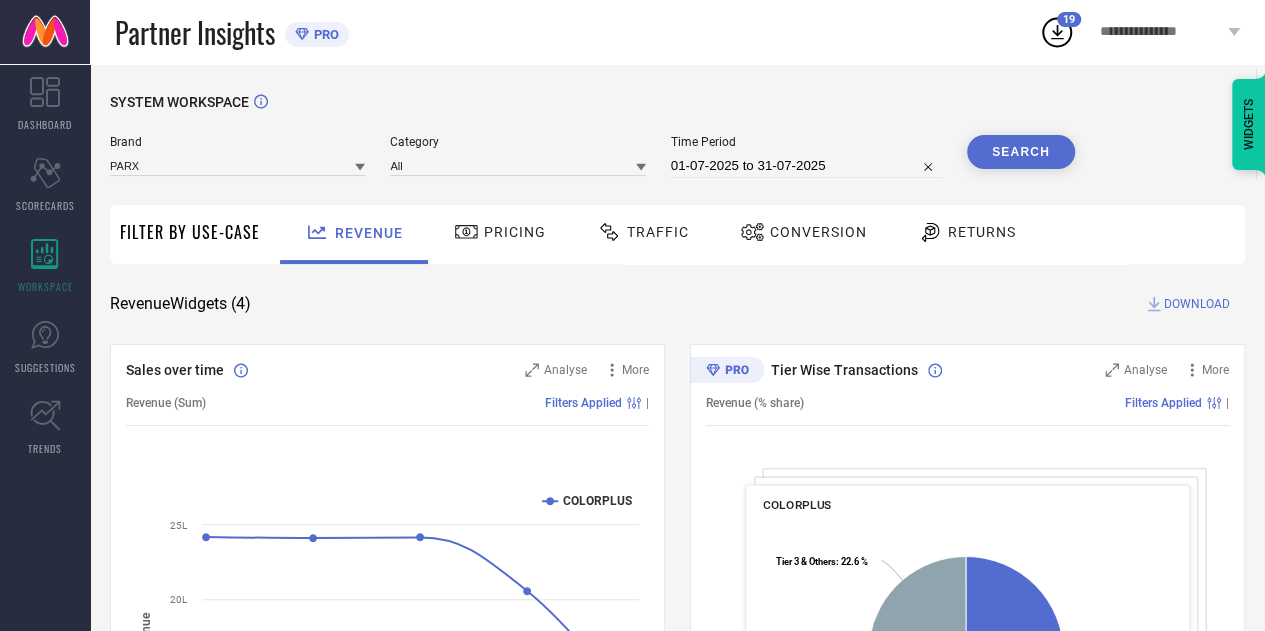 click on "Search" at bounding box center (1021, 152) 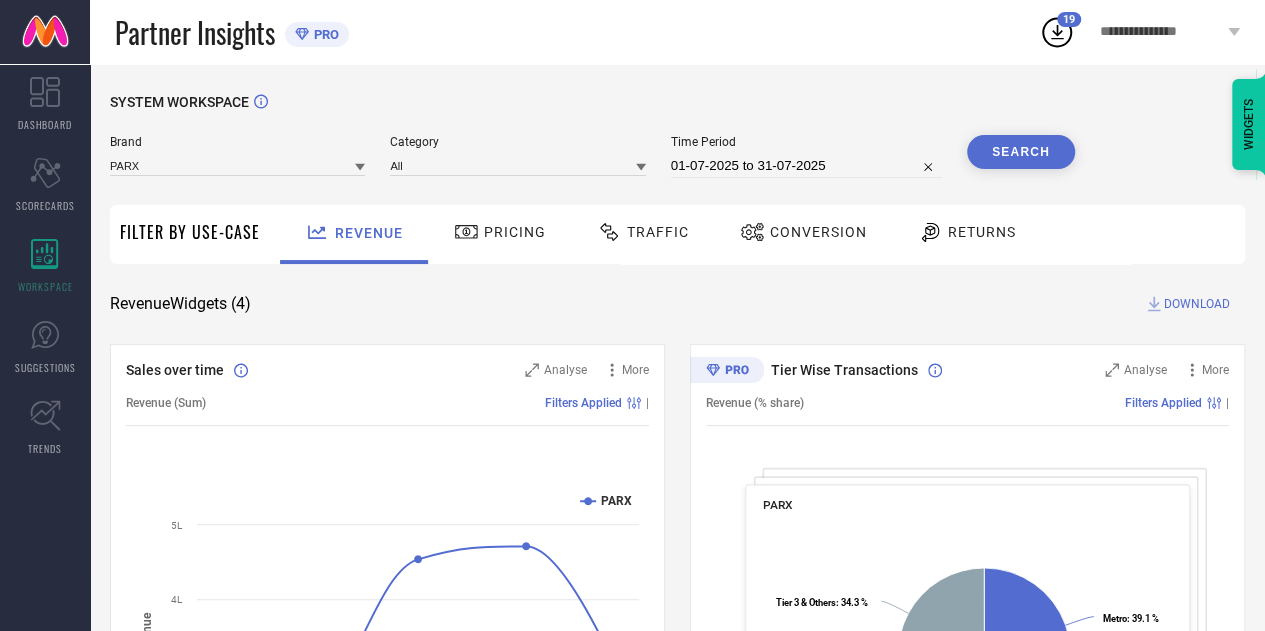 click on "DOWNLOAD" at bounding box center [1197, 304] 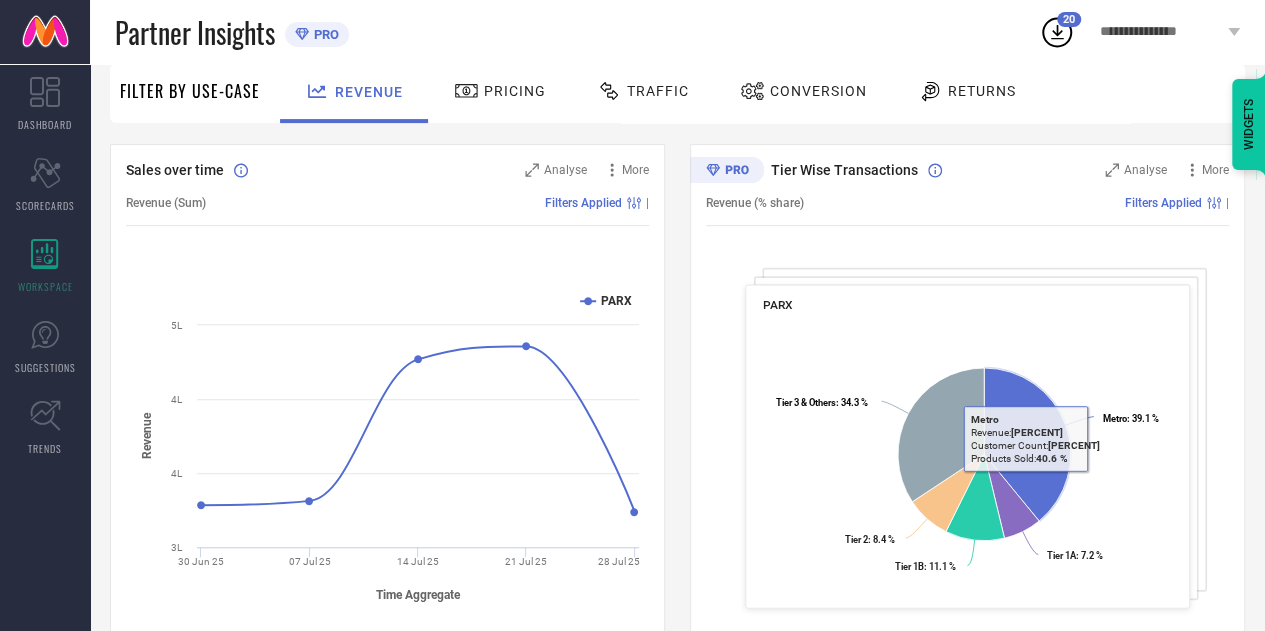 scroll, scrollTop: 0, scrollLeft: 0, axis: both 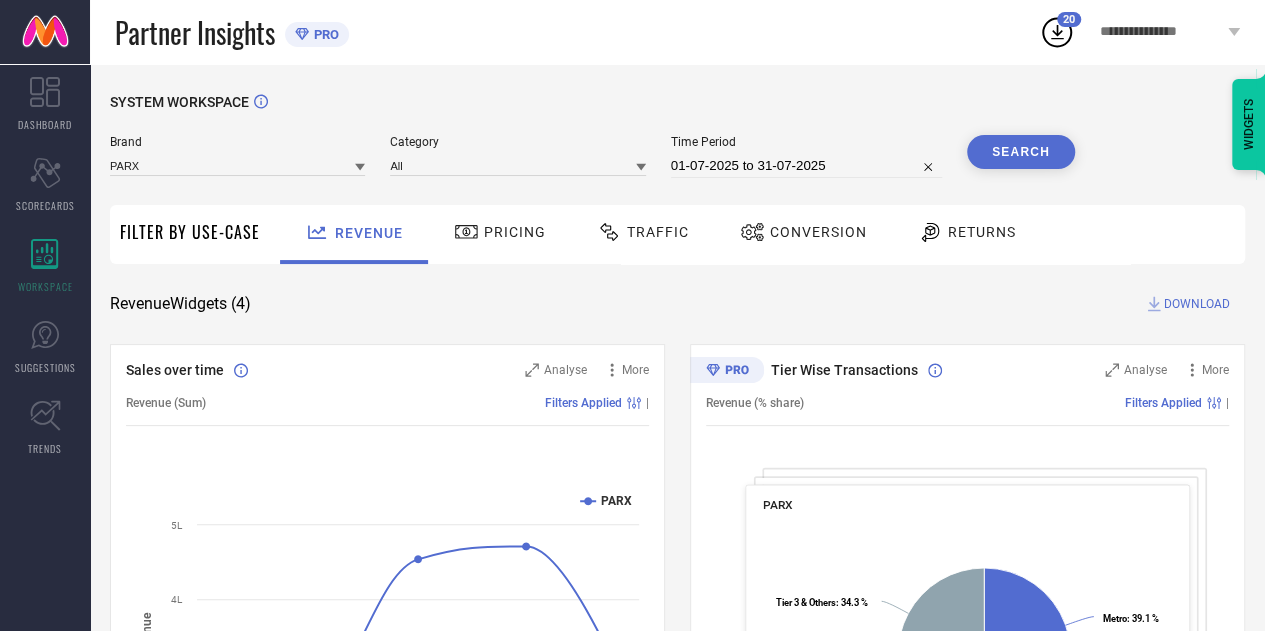 click on "SYSTEM WORKSPACE Brand PARX Category All Time Period [DATE] to [DATE] Search Filter By Use-Case Revenue Pricing Traffic Conversion Returns Revenue  Widgets ( 4 ) DOWNLOAD Sales over time Analyse More Revenue (Sum) Filters Applied |  Created with Highcharts 9.3.3 Time Aggregate Revenue PARX [DATE] [DATE] [DATE] [DATE] [DATE] [NUMBER]L [NUMBER]L [NUMBER]L [NUMBER]L Week from [DAY], [MONTH], [YEAR] ●  PARX:  [NUMBER]  Tier Wise Transactions Analyse More Revenue (% share) Filters Applied |  PARX Created with Highcharts 9.3.3 Metro : [PERCENT] ​ Metro : [PERCENT] Tier 1A : [PERCENT] ​ Tier 1A : [PERCENT] Tier 1B : [PERCENT] ​ Tier 1B : [PERCENT] Tier 2 : [PERCENT] ​ Tier 2 : [PERCENT] Tier 3 & Others : [PERCENT] ​ Tier 3 & Others : [PERCENT] Tier 3 & Others ​ Revenue:  [PERCENT] ​ Customer Count:  [PERCENT] ​ Products Sold:  [PERCENT] Region Wise Transactions Analyse More Revenue (% share) Filters Applied |  PARX Created with Highcharts 9.3.3 East : [PERCENT] ​ East : [PERCENT] East/North East : [PERCENT] ​ East/North East : [PERCENT] North : [PERCENT] ​ +" at bounding box center [677, 731] 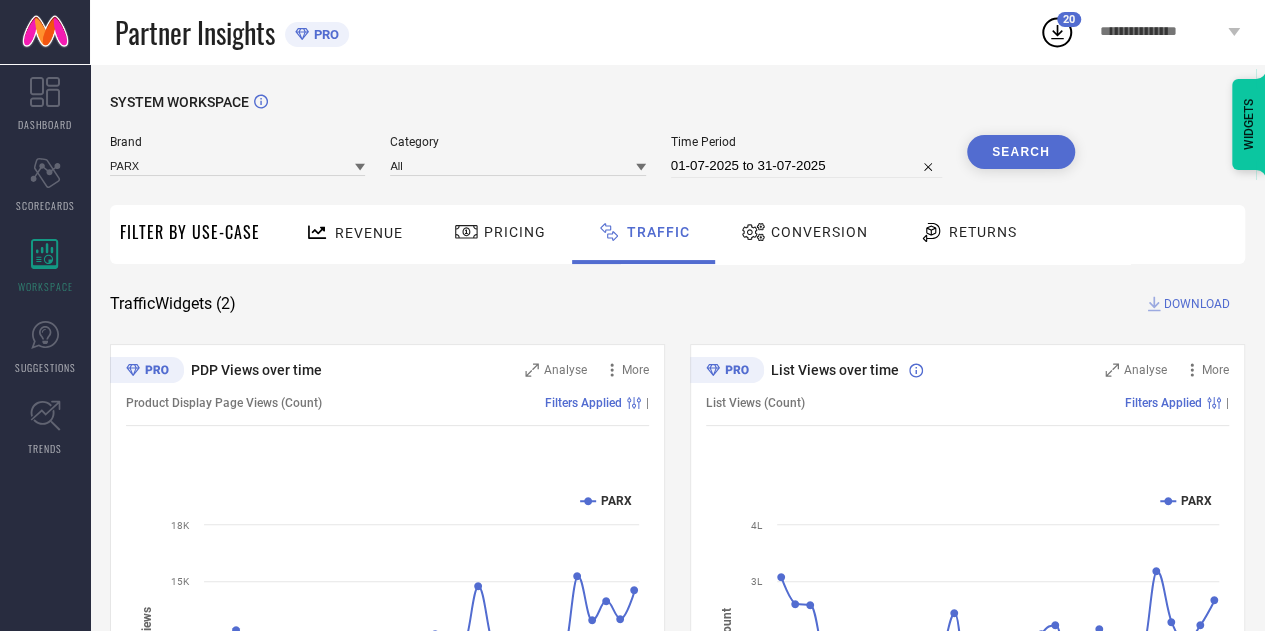 click at bounding box center [360, 166] 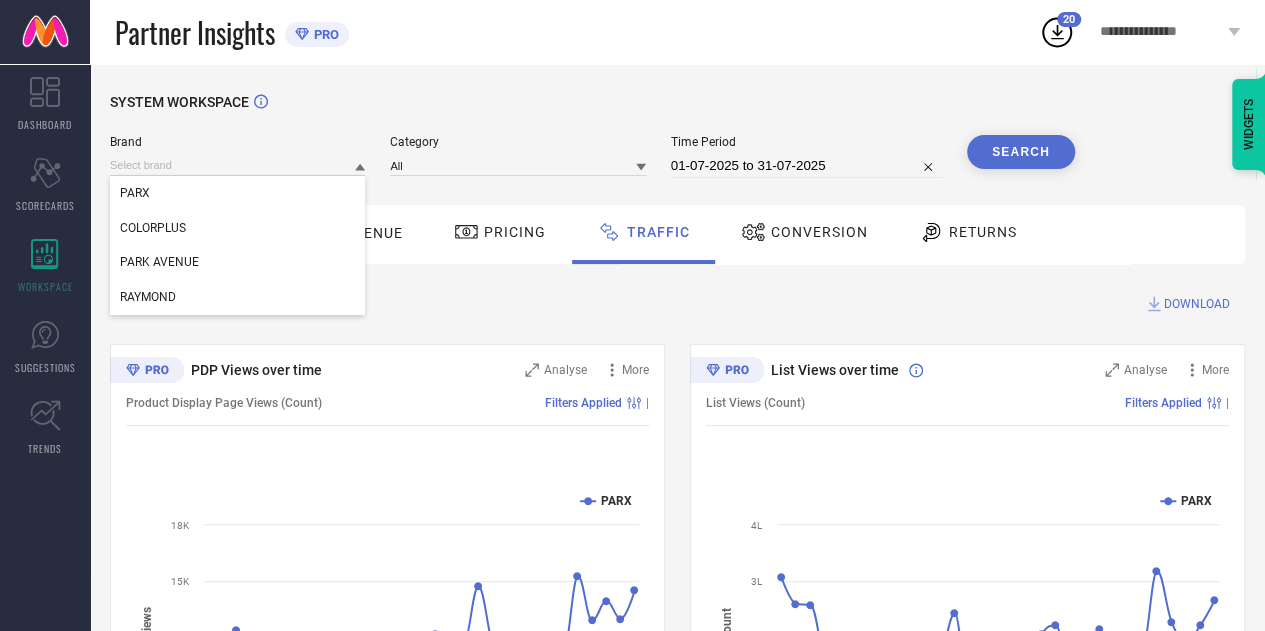 click at bounding box center [360, 166] 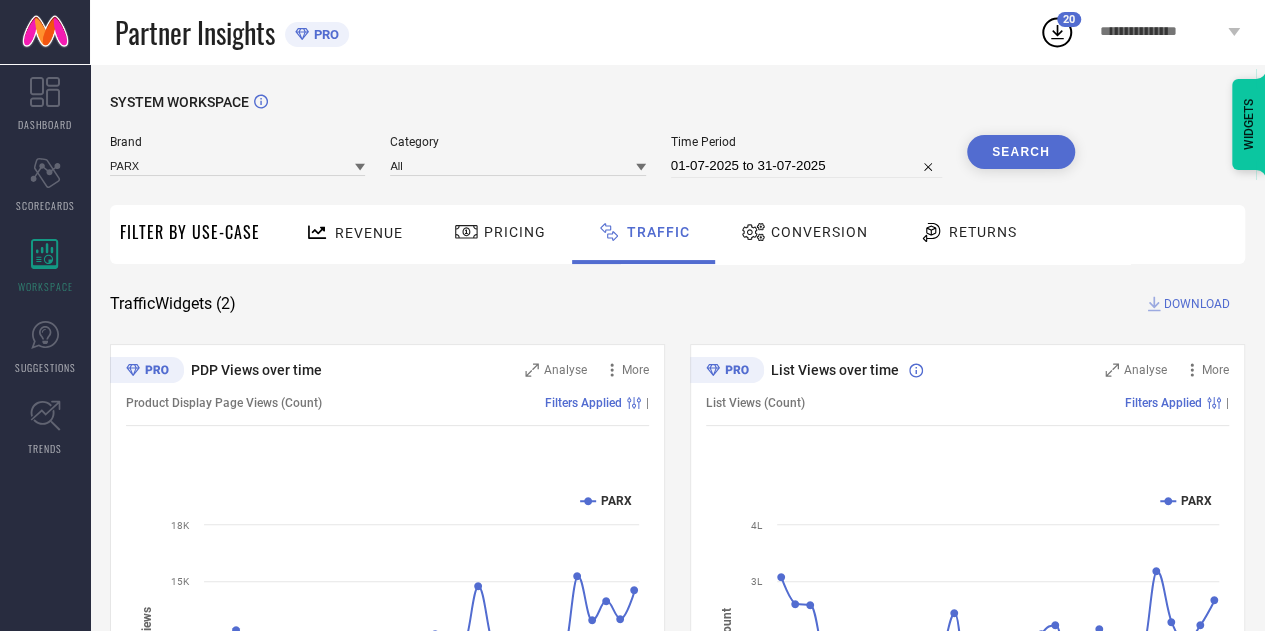 click on "Search" at bounding box center (1021, 152) 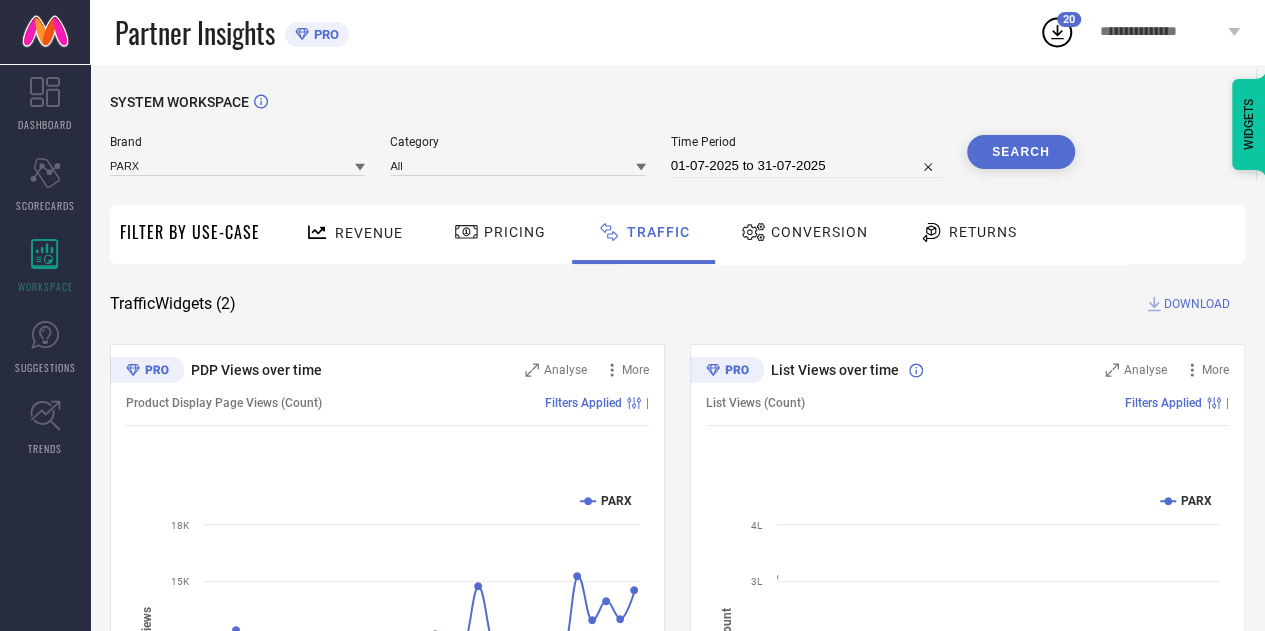 click on "DOWNLOAD" at bounding box center [1197, 304] 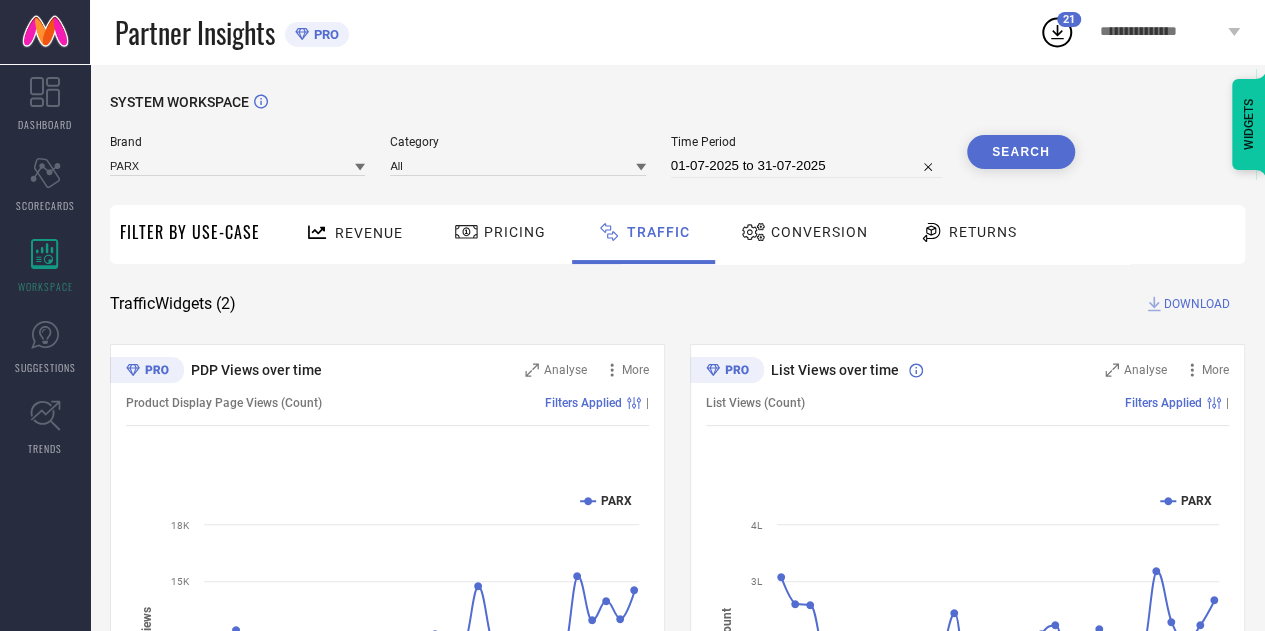 click on "Brand PARX" at bounding box center (237, 156) 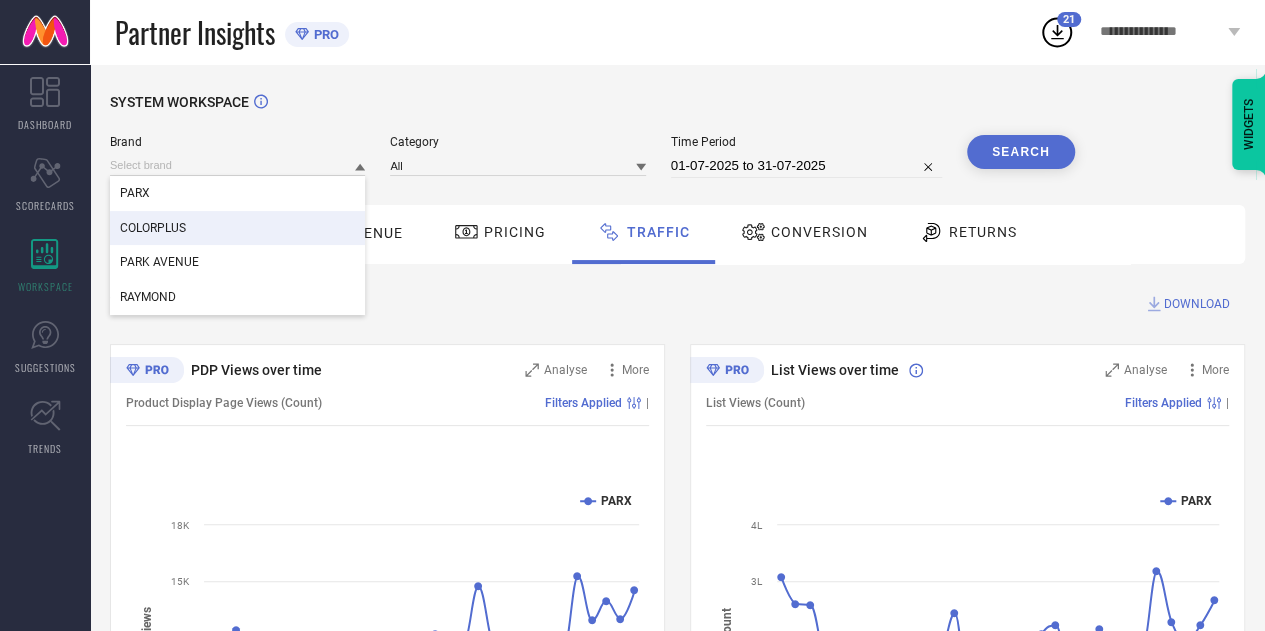 click on "COLORPLUS" at bounding box center (237, 228) 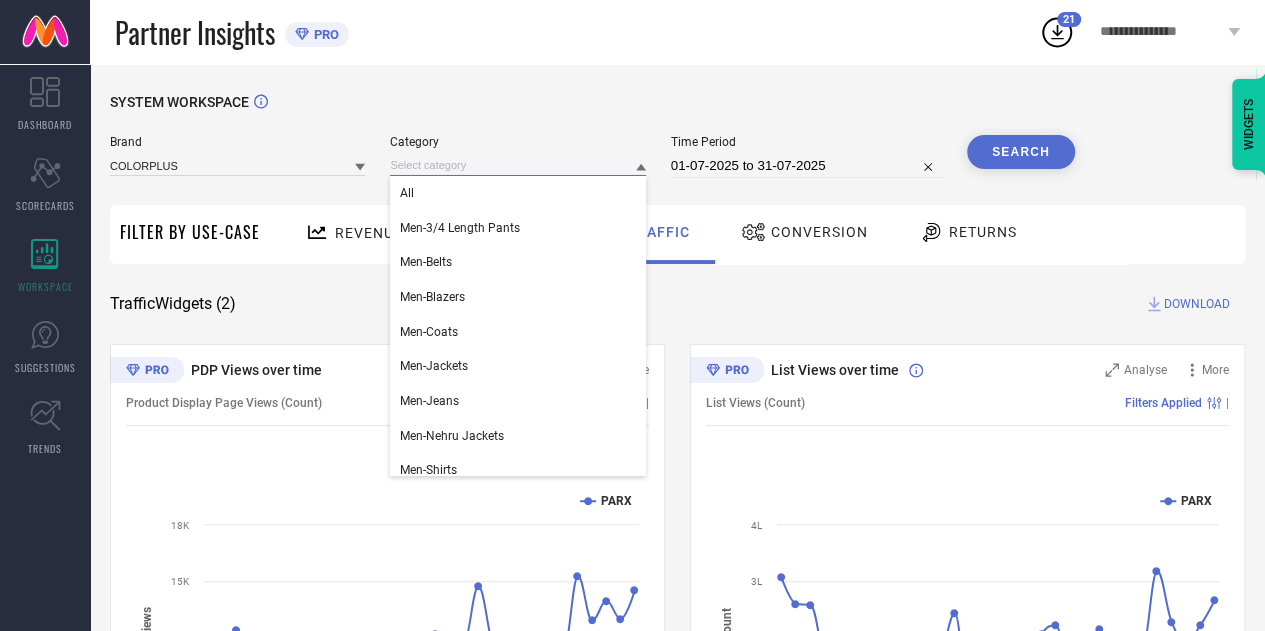 click at bounding box center [517, 165] 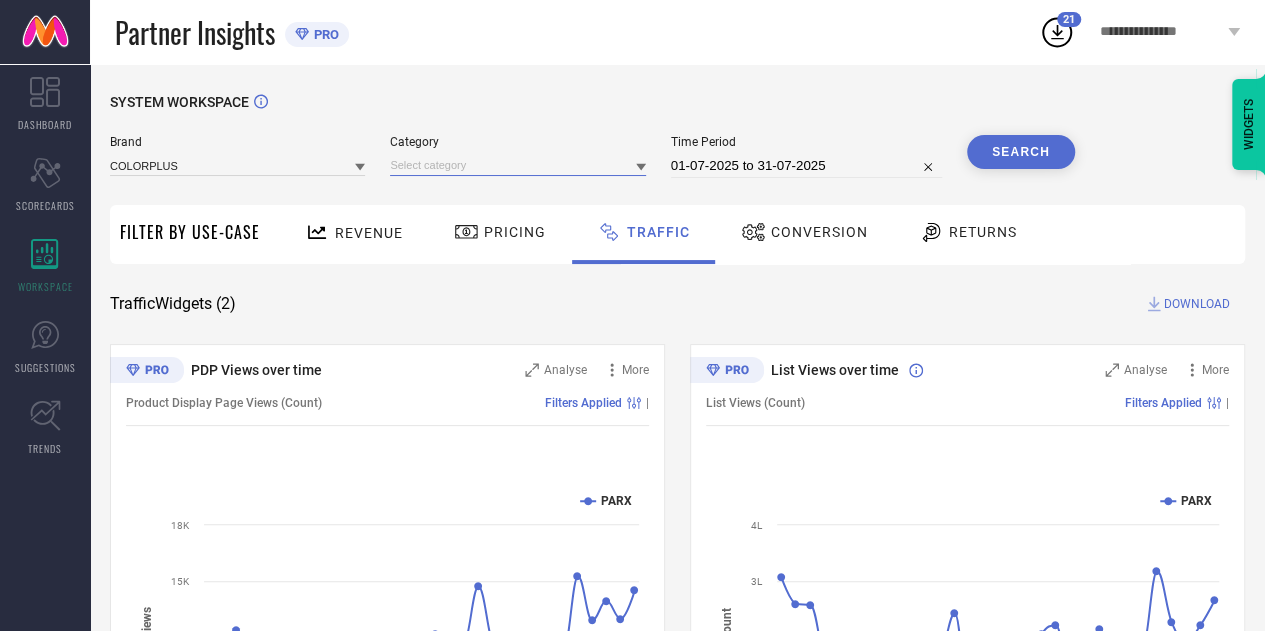 click at bounding box center [517, 165] 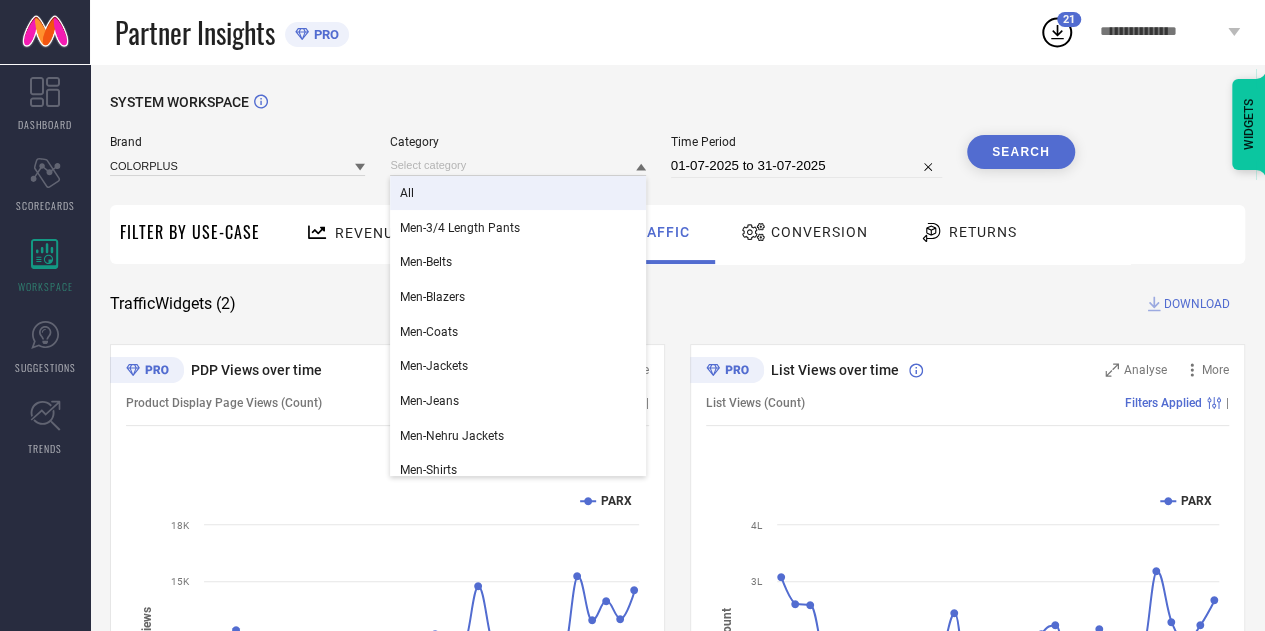 click on "All" at bounding box center [517, 193] 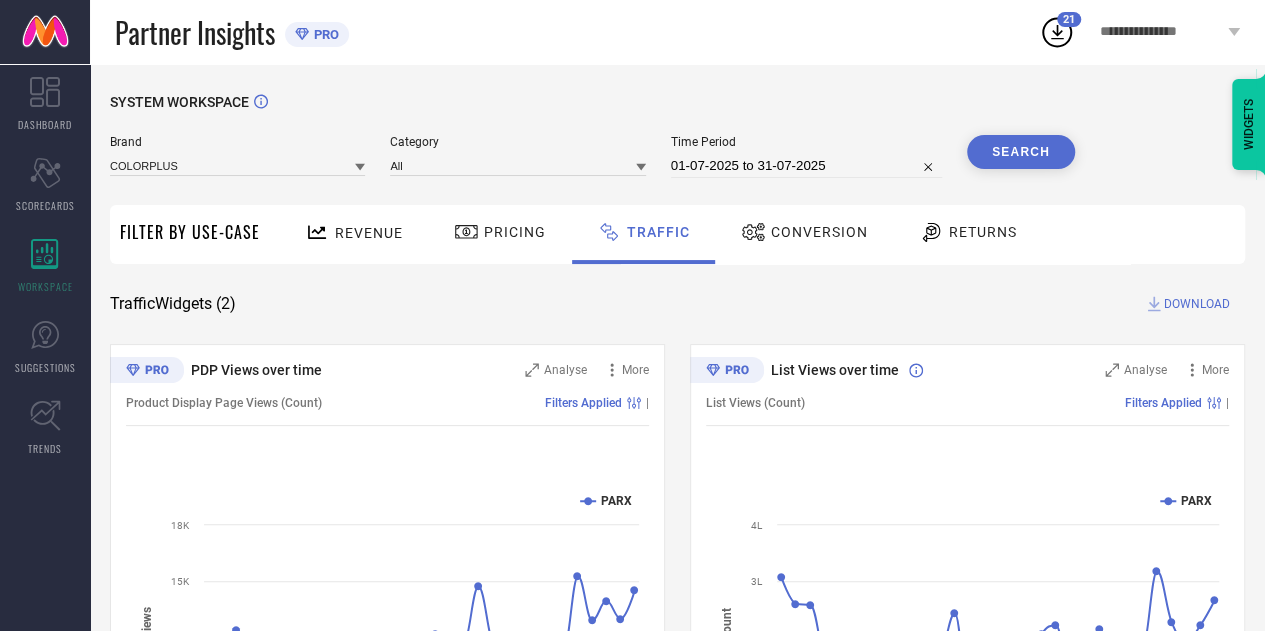 click on "Search" at bounding box center [1021, 152] 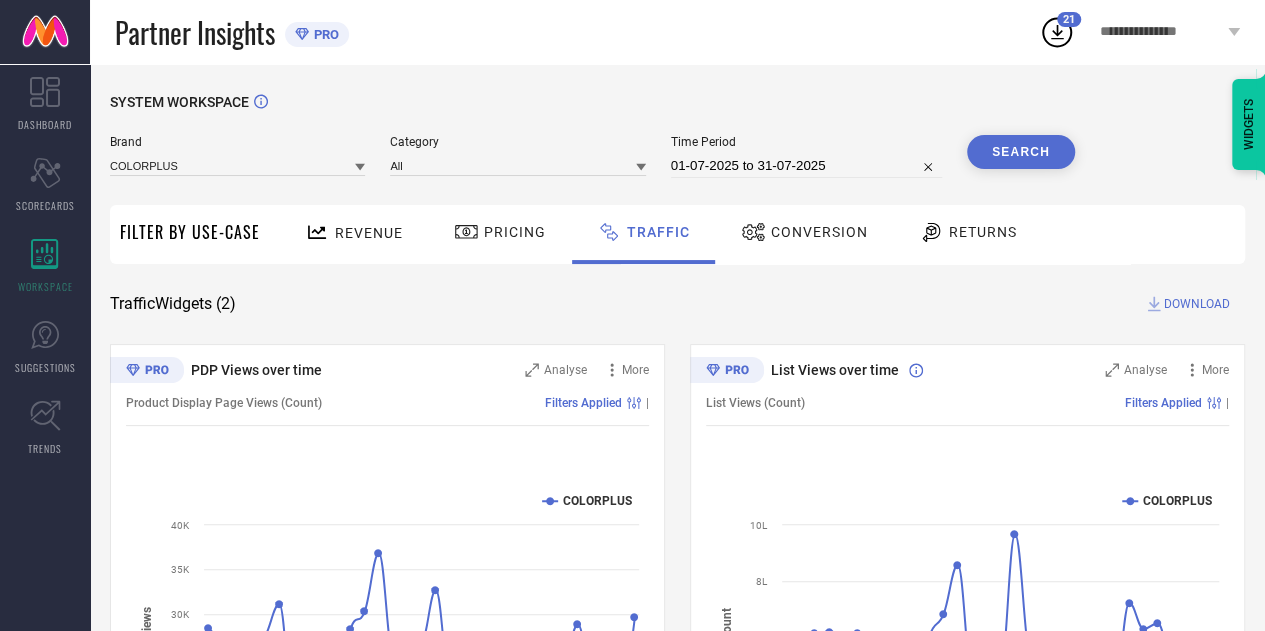 click on "DOWNLOAD" at bounding box center [1197, 304] 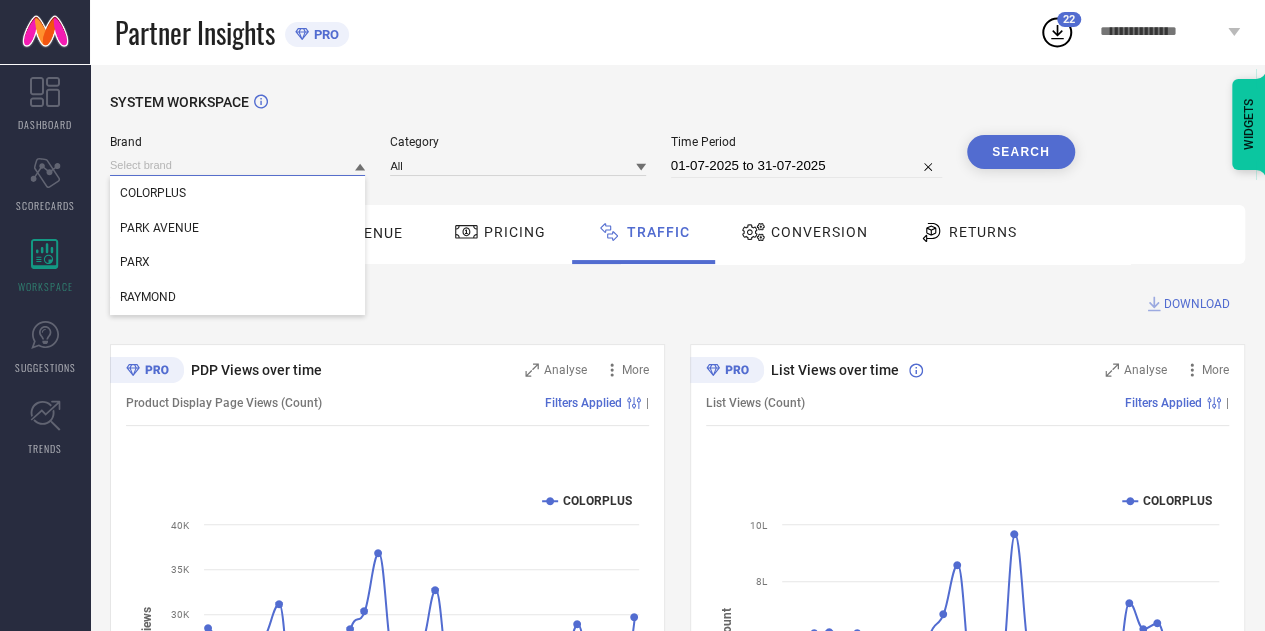 click at bounding box center (237, 165) 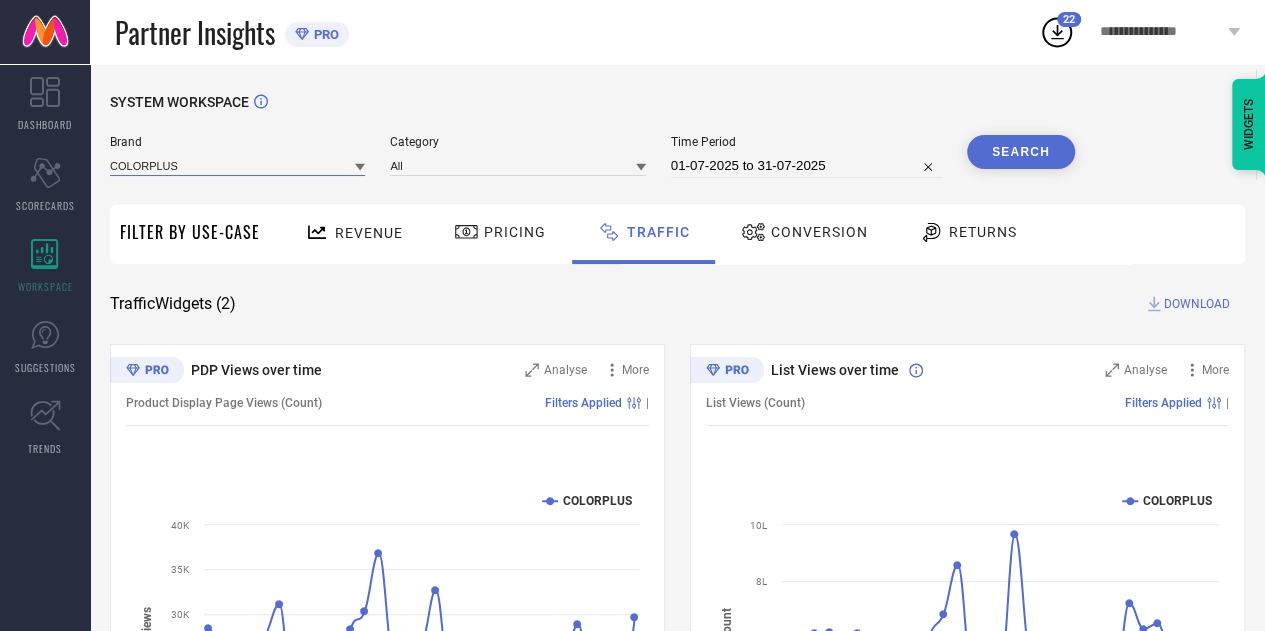 click at bounding box center (237, 165) 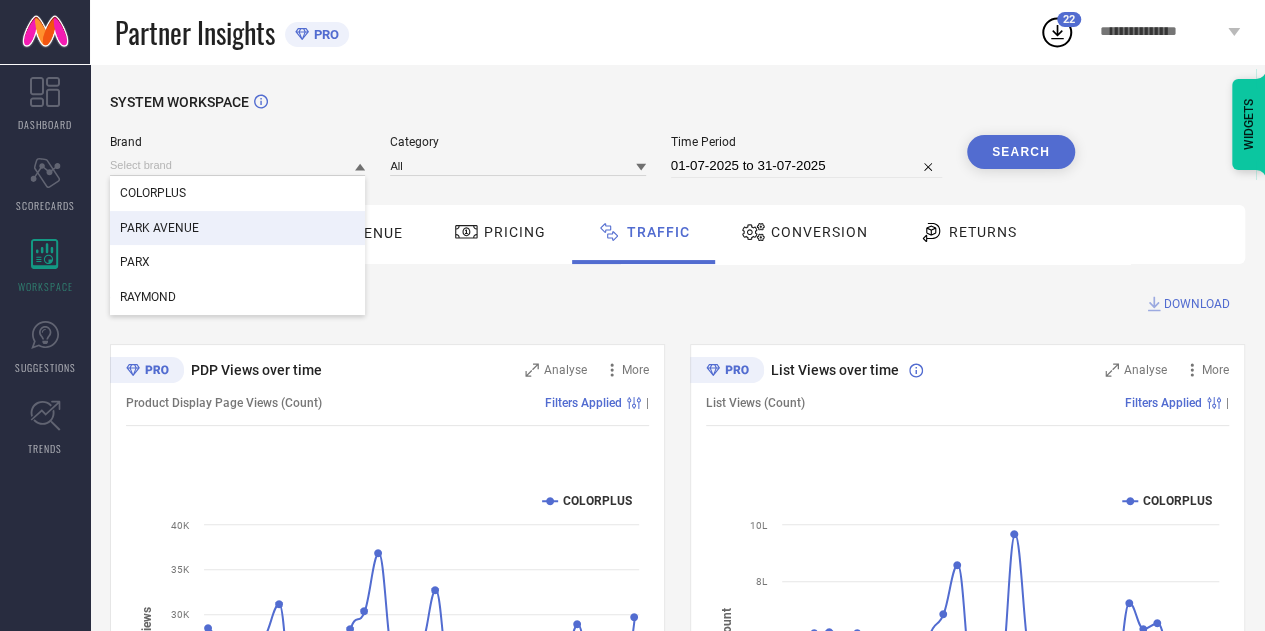 click on "PARK AVENUE" at bounding box center [237, 228] 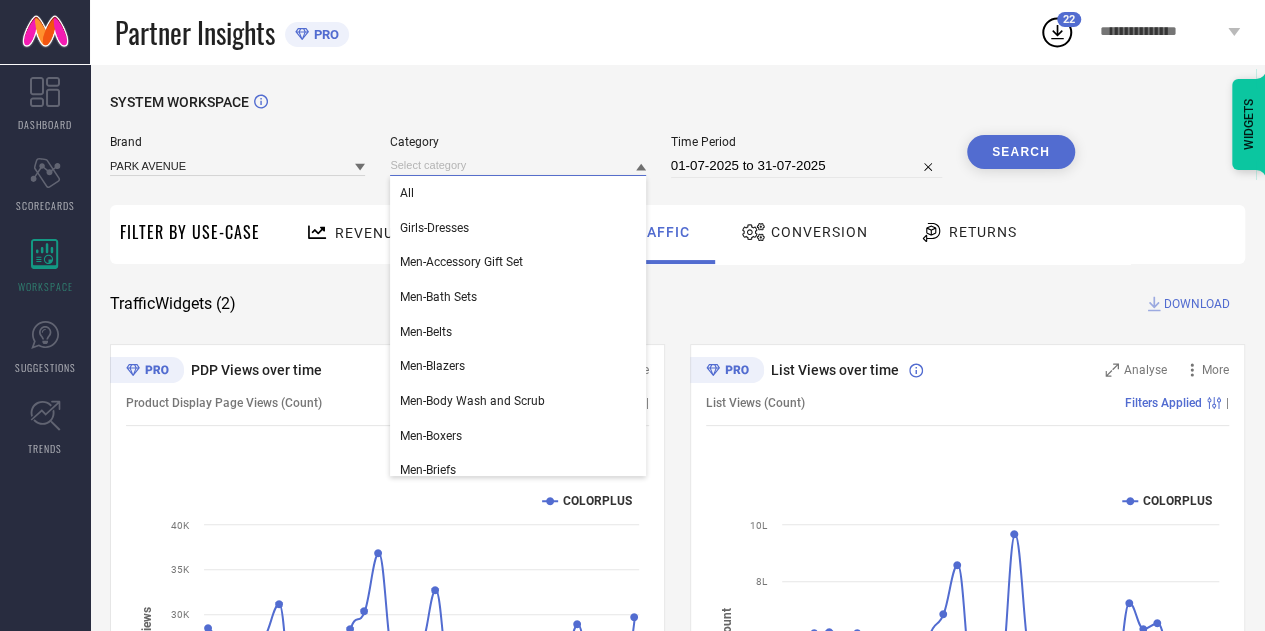 click at bounding box center [517, 165] 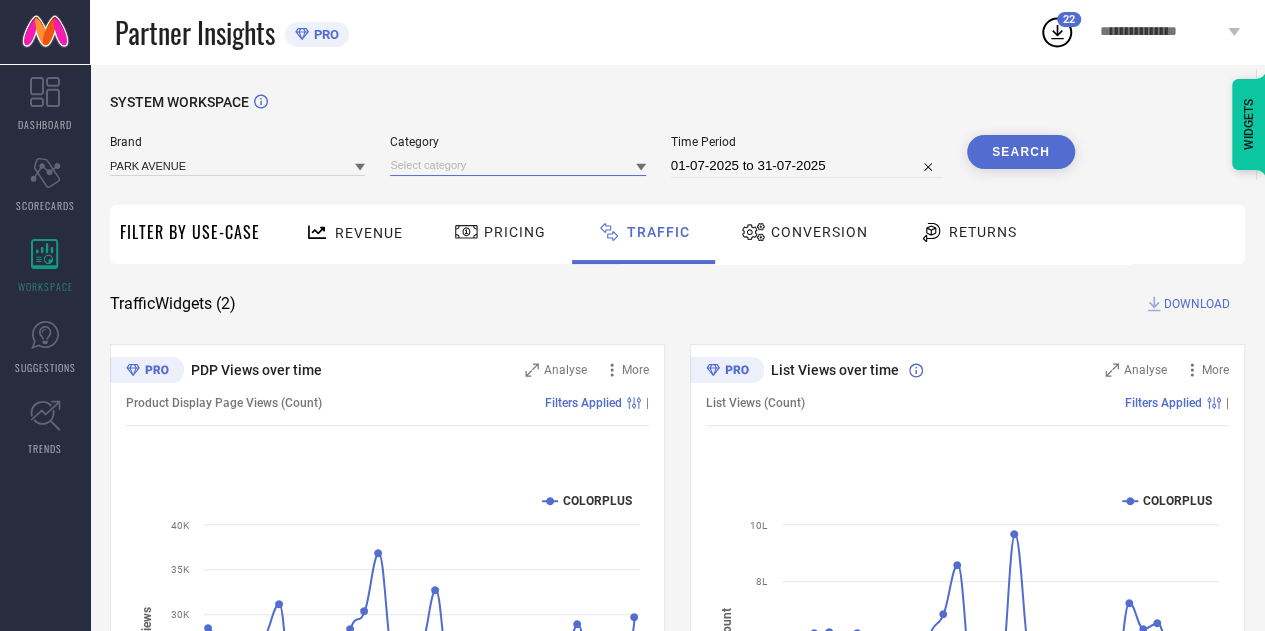 click at bounding box center [517, 165] 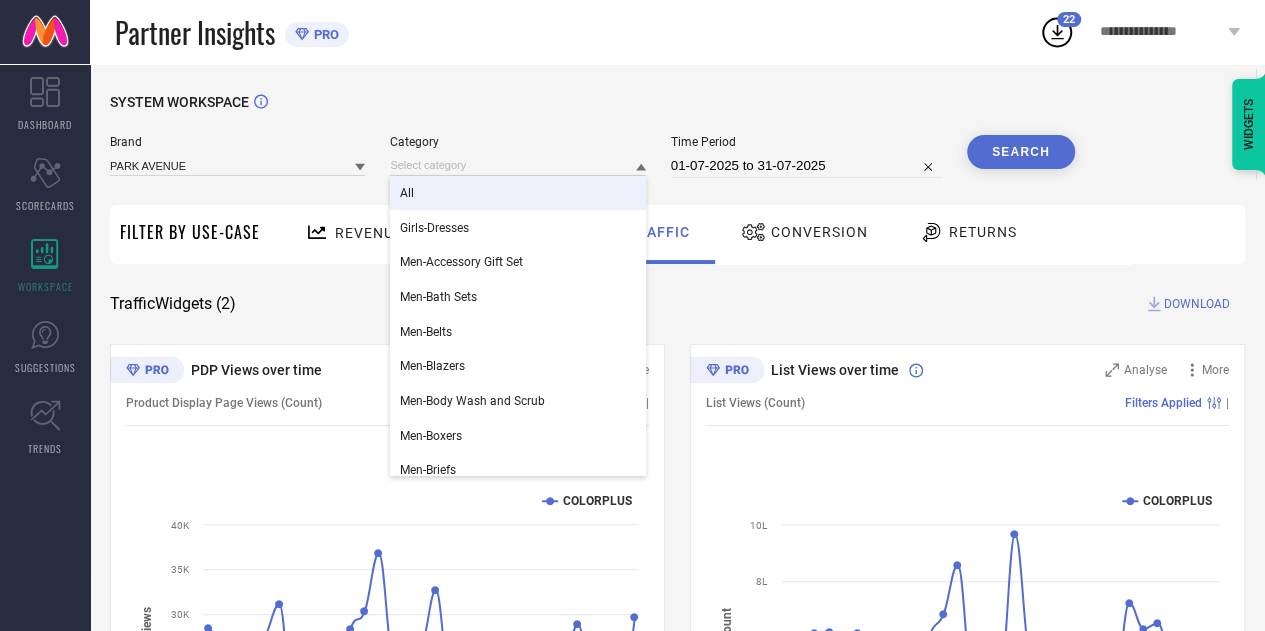 click on "All" at bounding box center [517, 193] 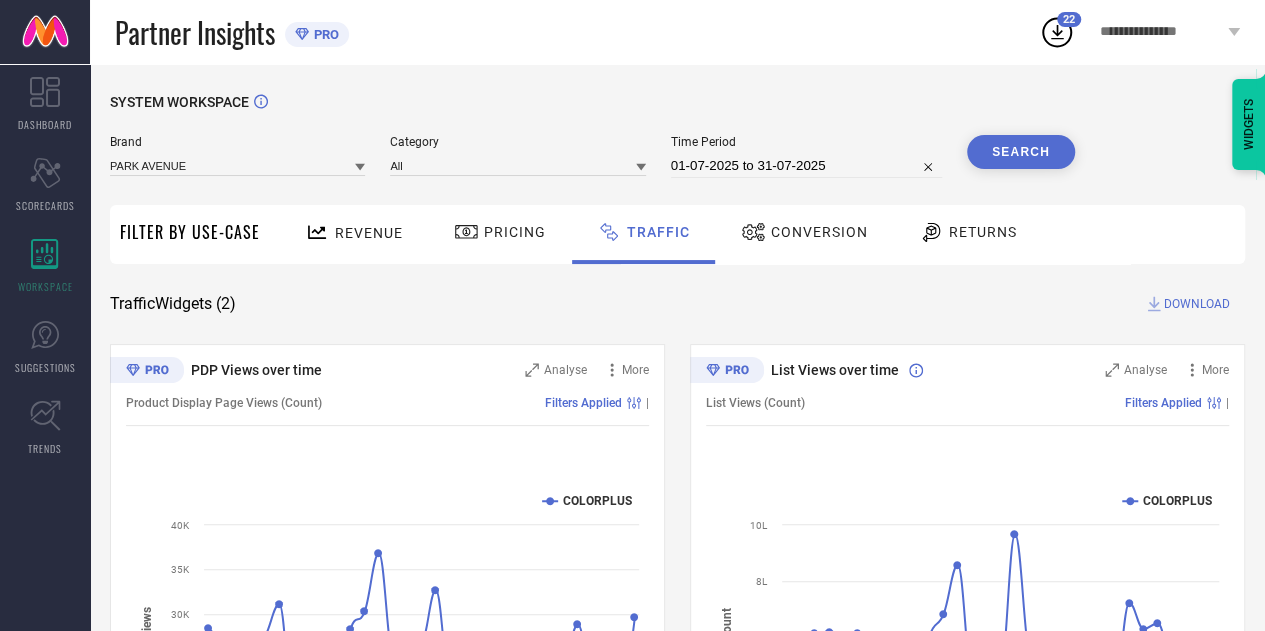 click on "Search" at bounding box center [1021, 152] 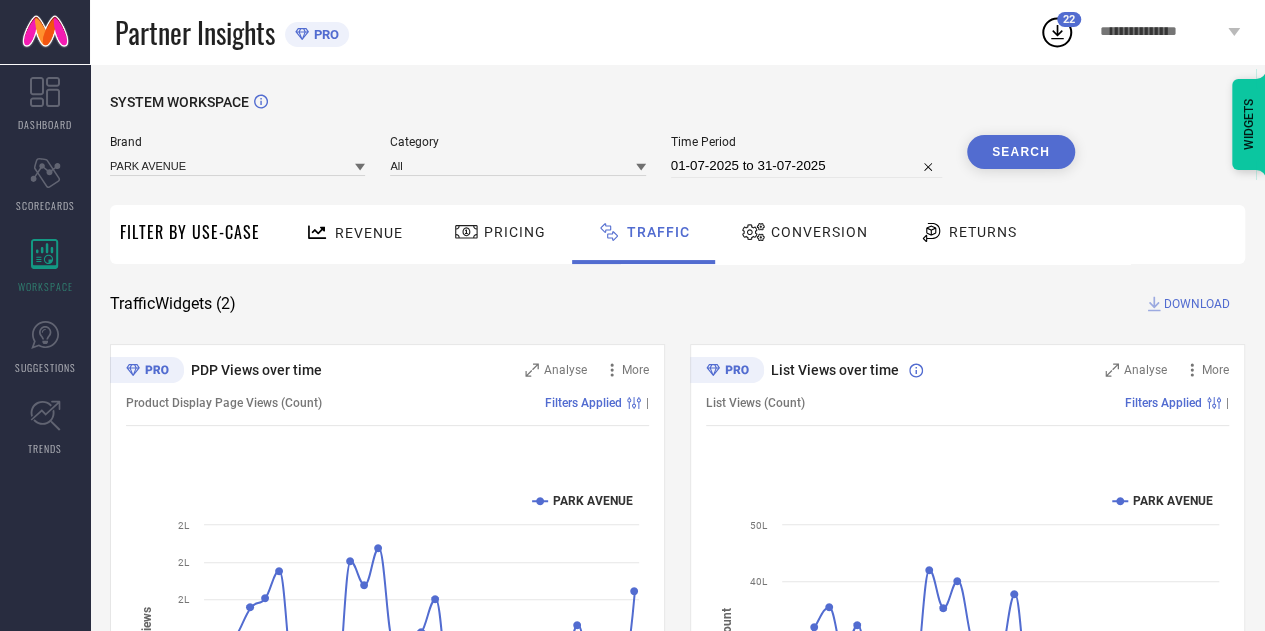 click on "DOWNLOAD" at bounding box center (1197, 304) 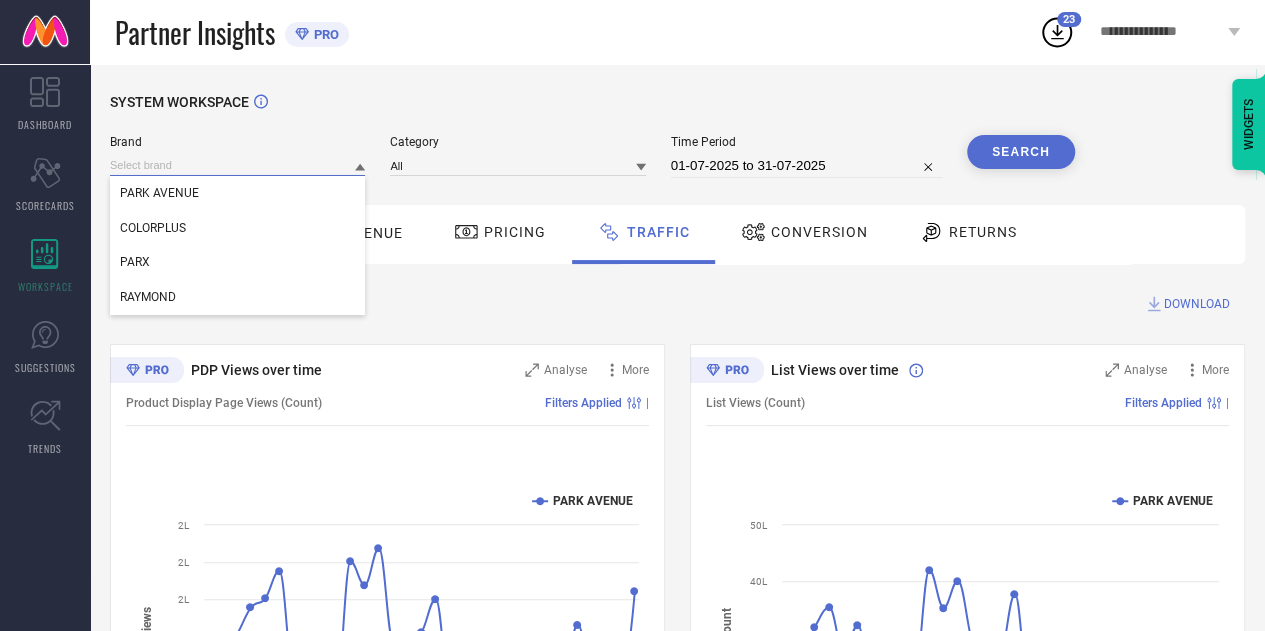 click at bounding box center (237, 165) 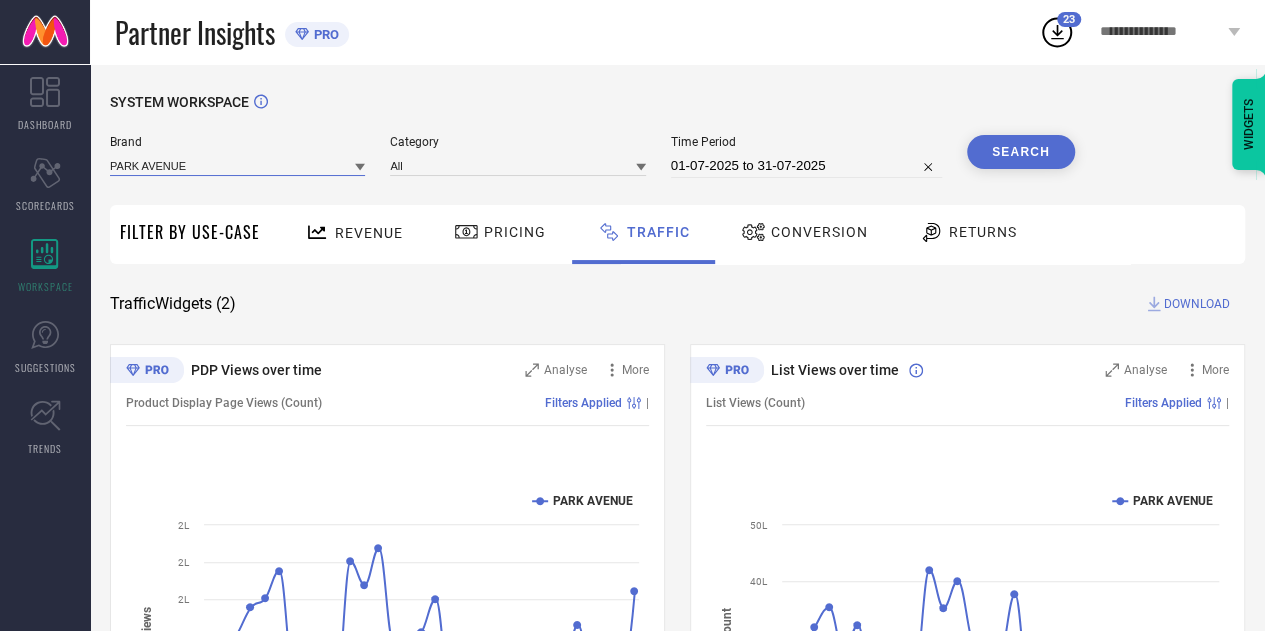 click at bounding box center (237, 165) 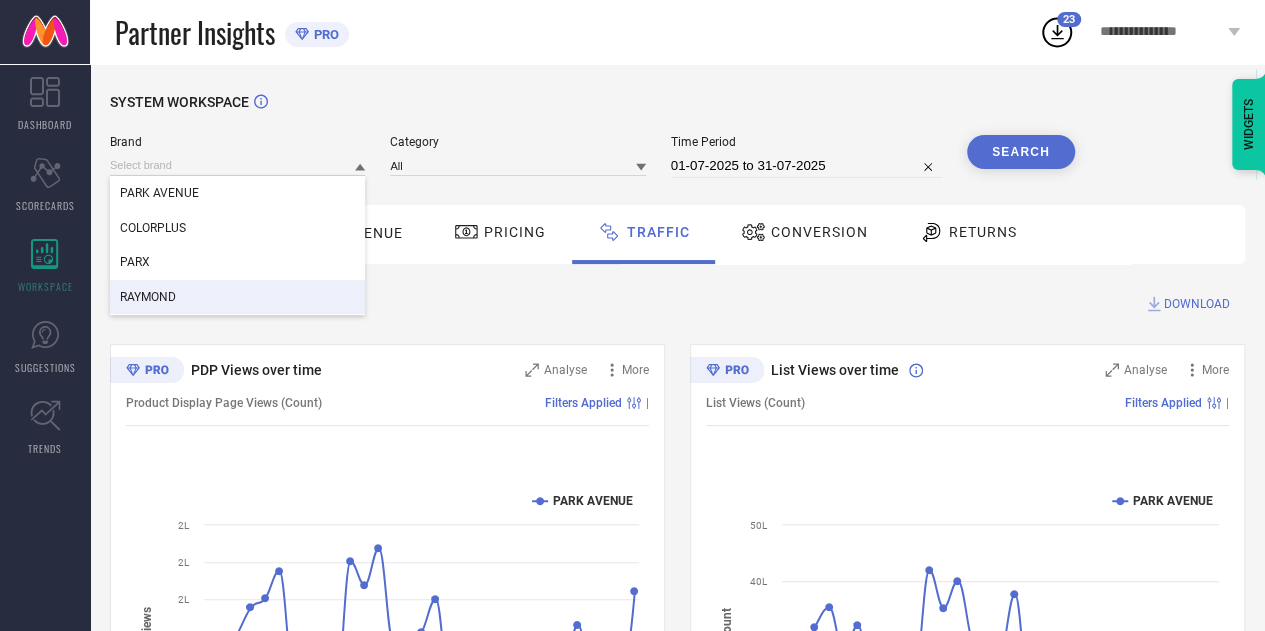 click on "RAYMOND" at bounding box center (237, 297) 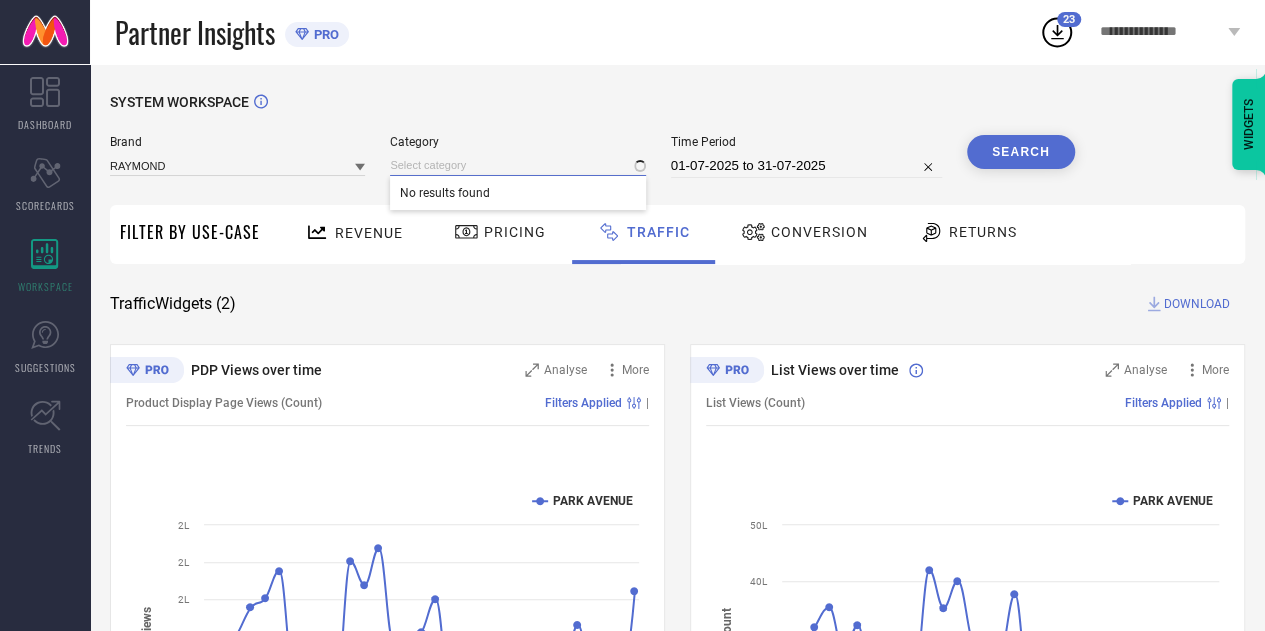 click at bounding box center (517, 165) 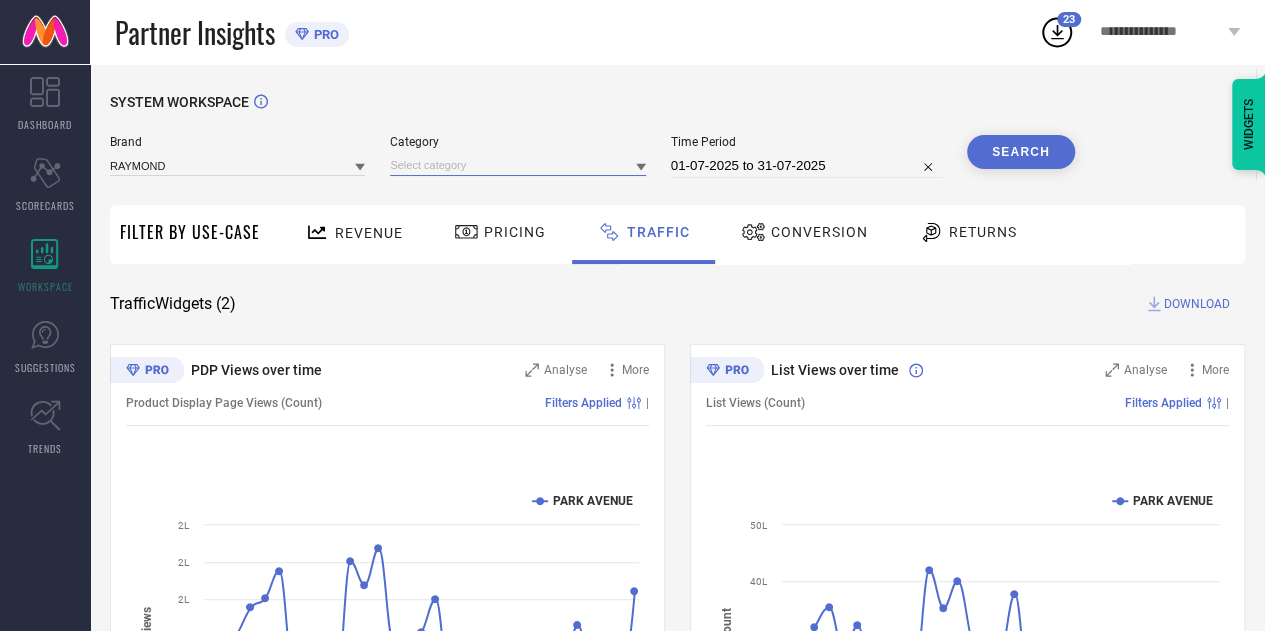 click at bounding box center [517, 165] 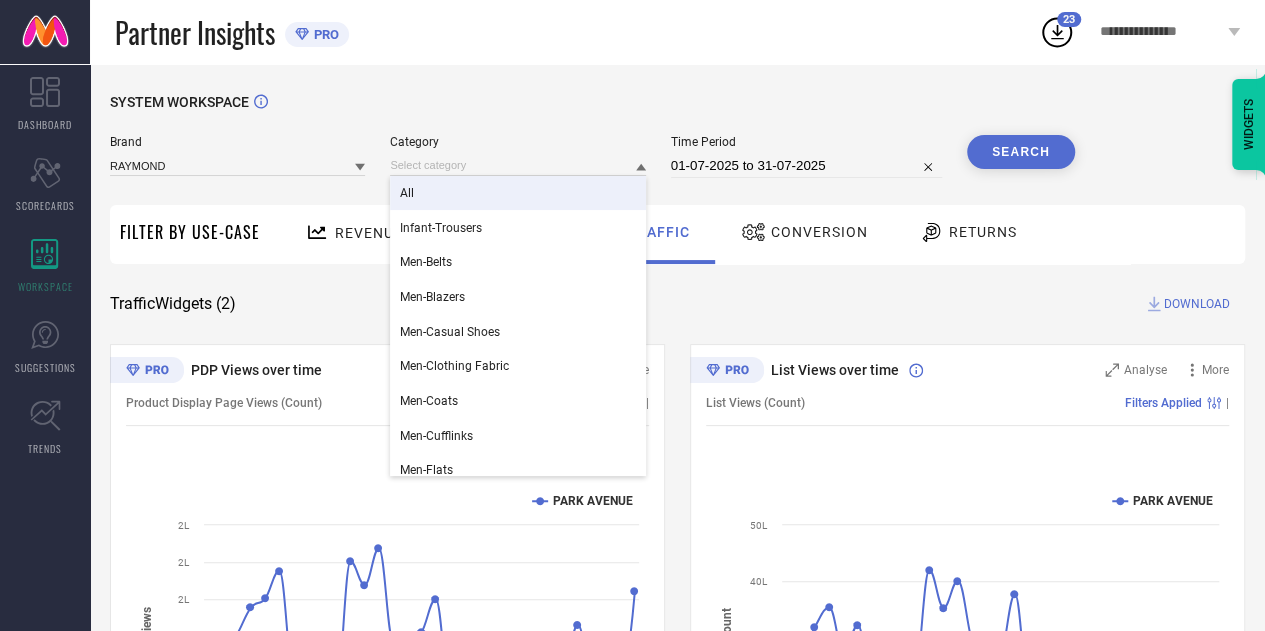 click on "All" at bounding box center (517, 193) 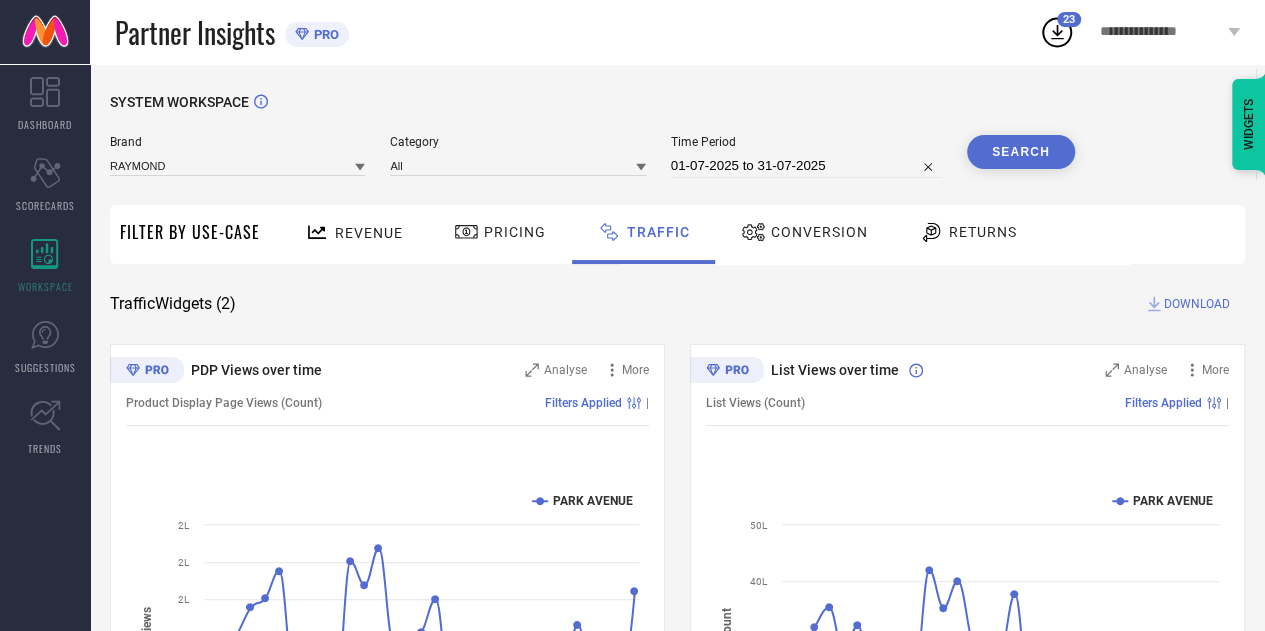 click on "Search" at bounding box center (1021, 152) 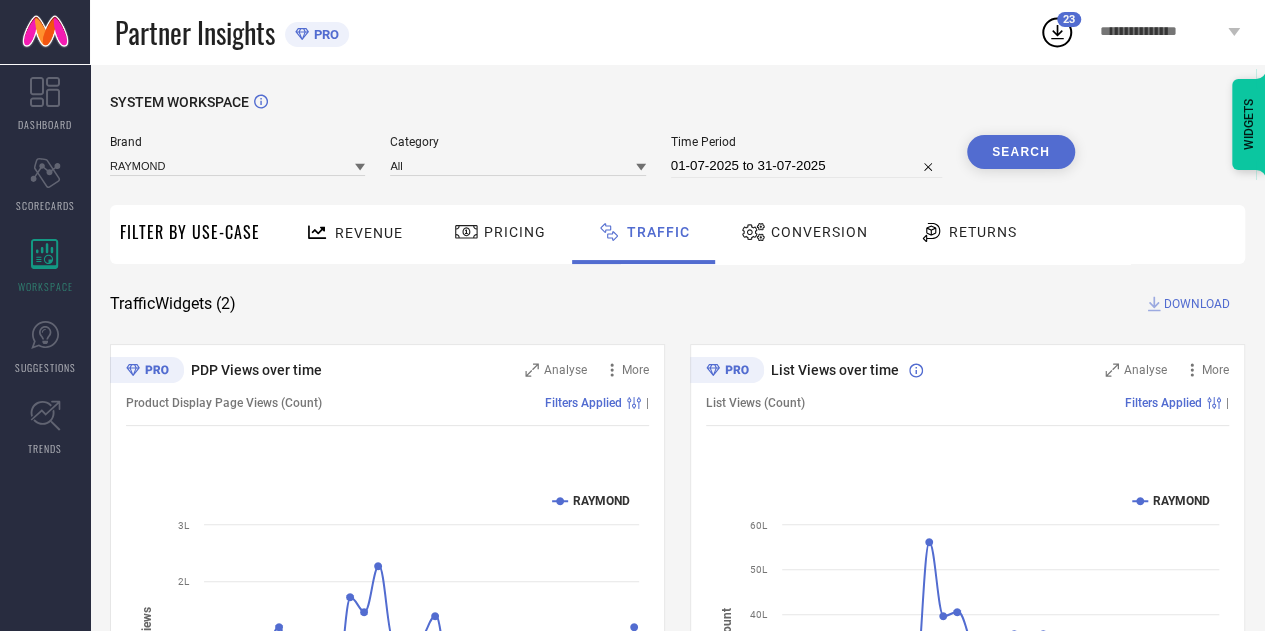click on "DOWNLOAD" at bounding box center (1197, 304) 